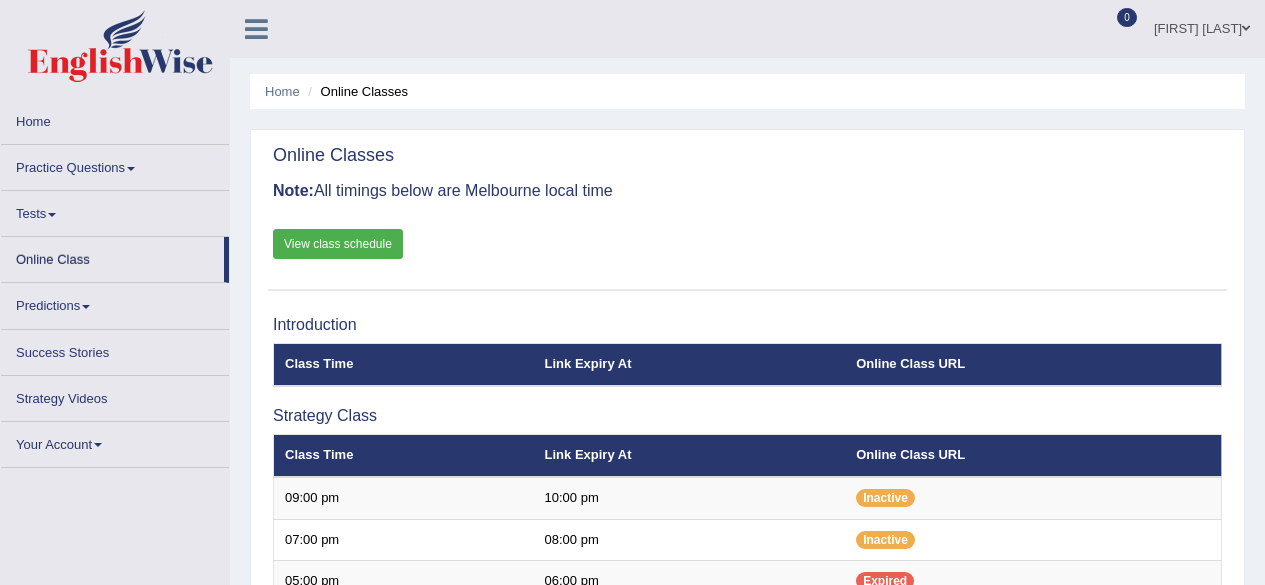 scroll, scrollTop: 0, scrollLeft: 0, axis: both 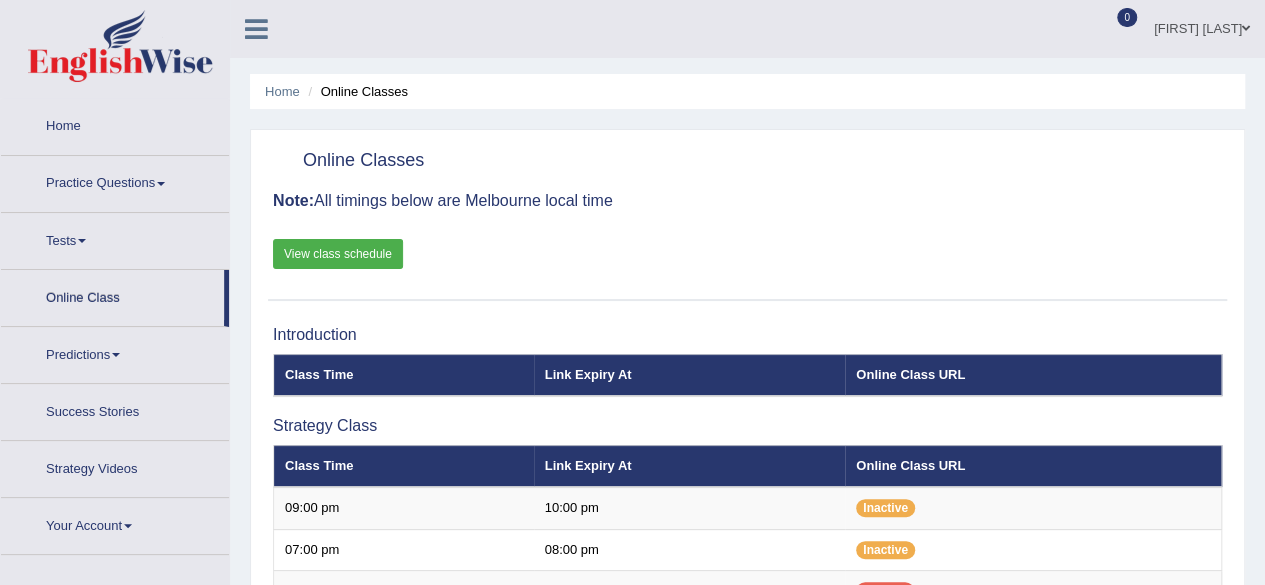 drag, startPoint x: 1260, startPoint y: 173, endPoint x: 1272, endPoint y: 242, distance: 70.035706 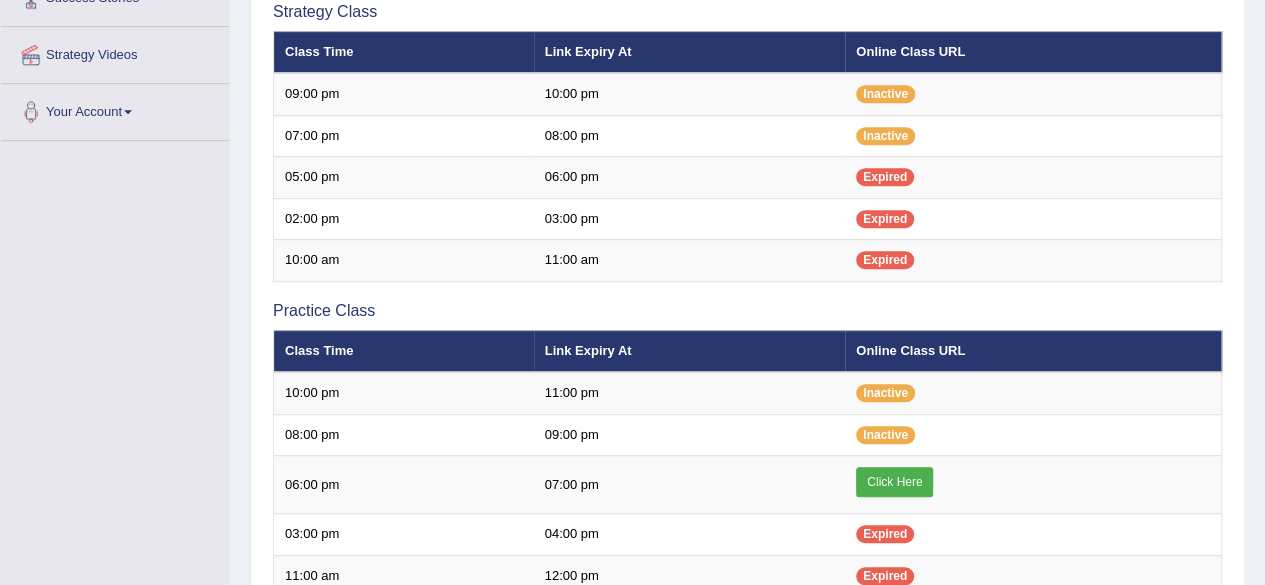 scroll, scrollTop: 424, scrollLeft: 0, axis: vertical 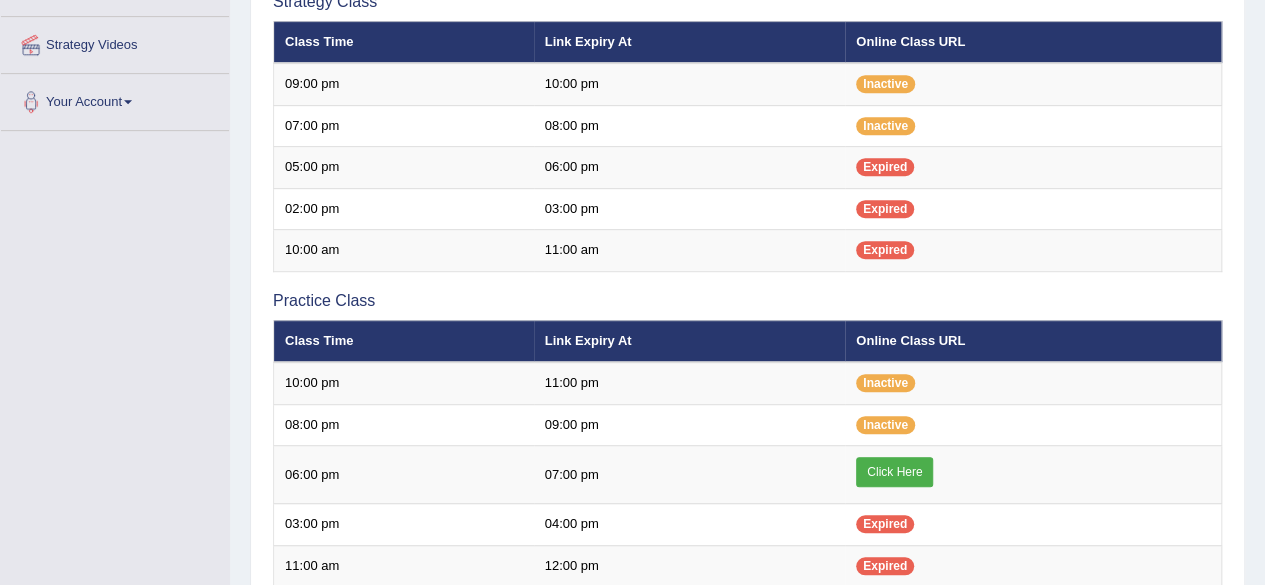 click on "Home
Online Classes
Online Classes
Note:  All timings below are Melbourne local time
View class schedule
Introduction
Class Time
Link Expiry At
Online Class URL" at bounding box center (747, 244) 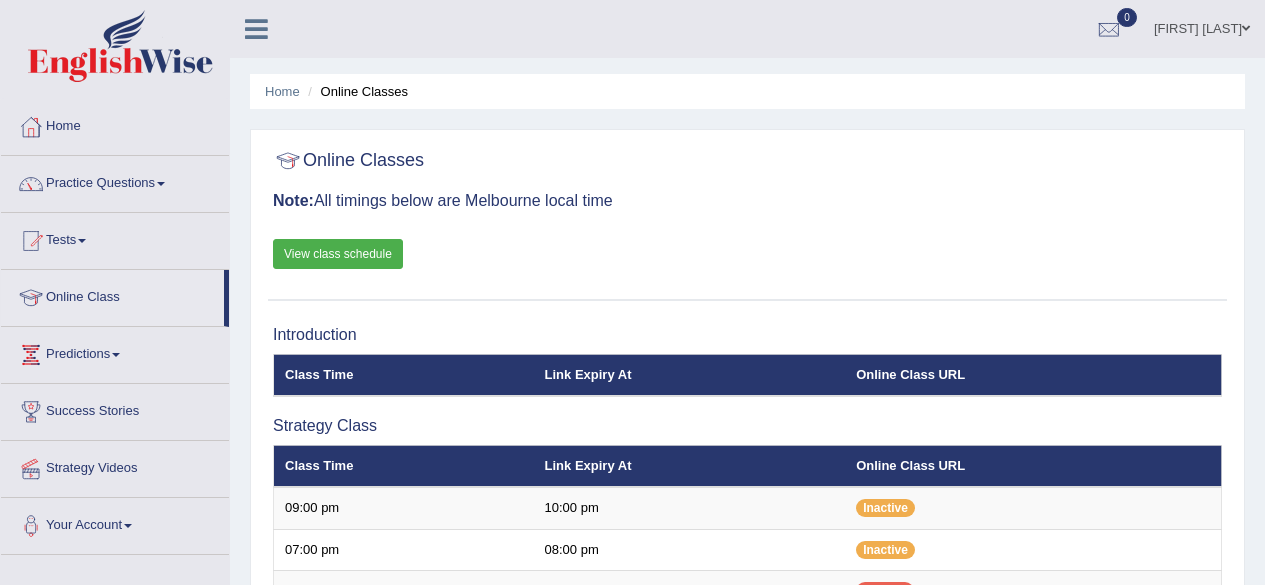 scroll, scrollTop: 0, scrollLeft: 0, axis: both 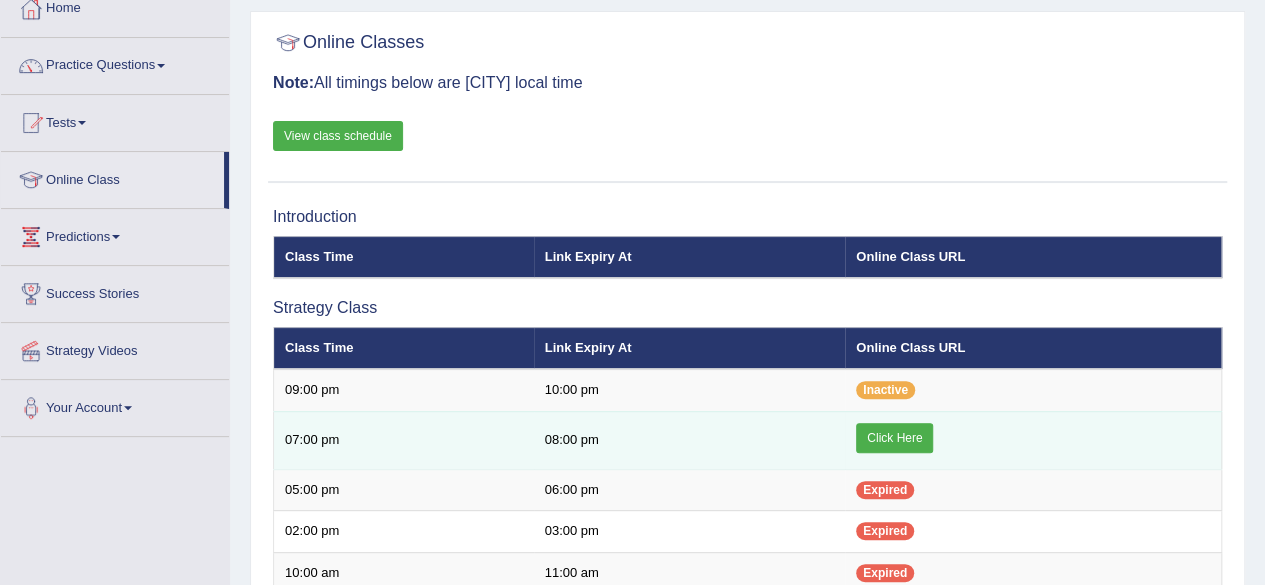 click on "Click Here" at bounding box center [894, 438] 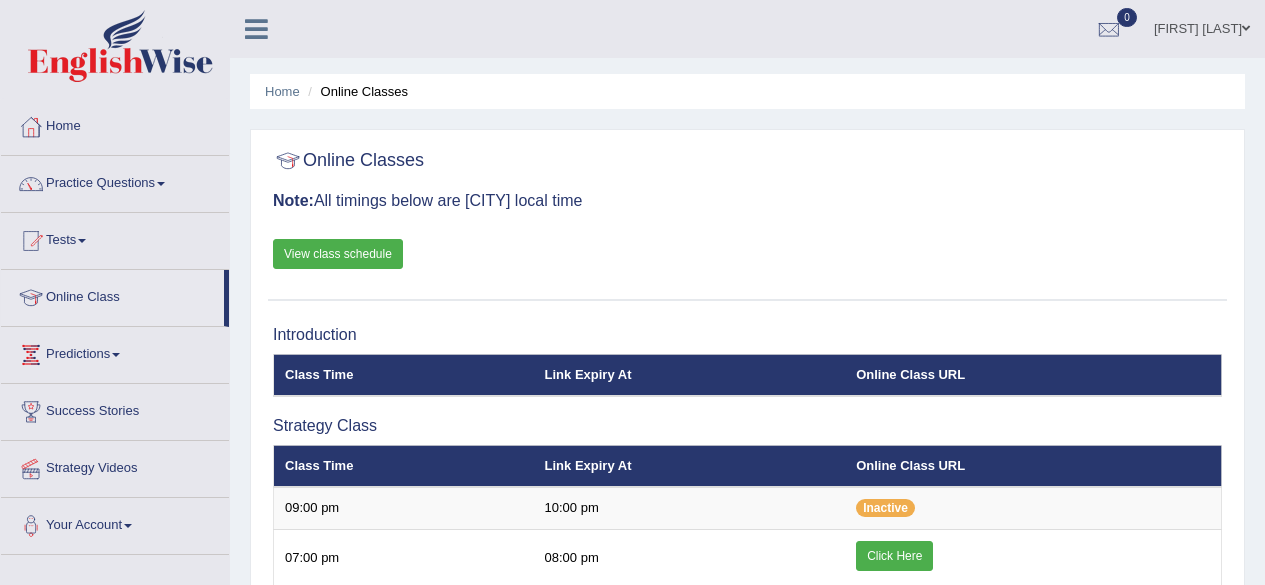 scroll, scrollTop: 122, scrollLeft: 0, axis: vertical 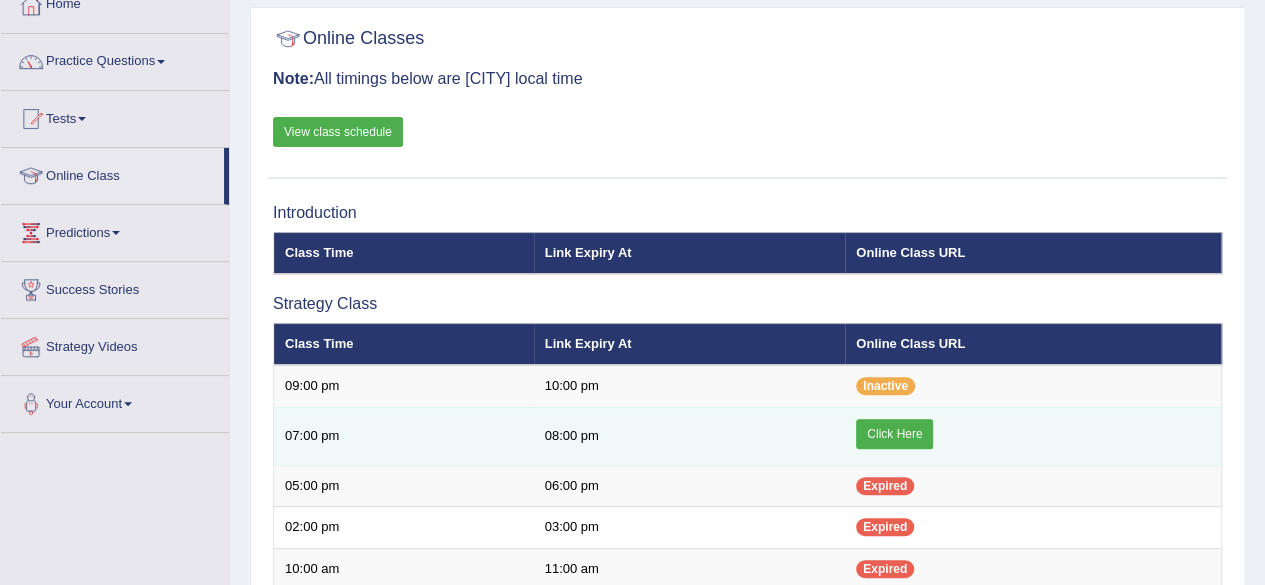 click on "Click Here" at bounding box center (894, 434) 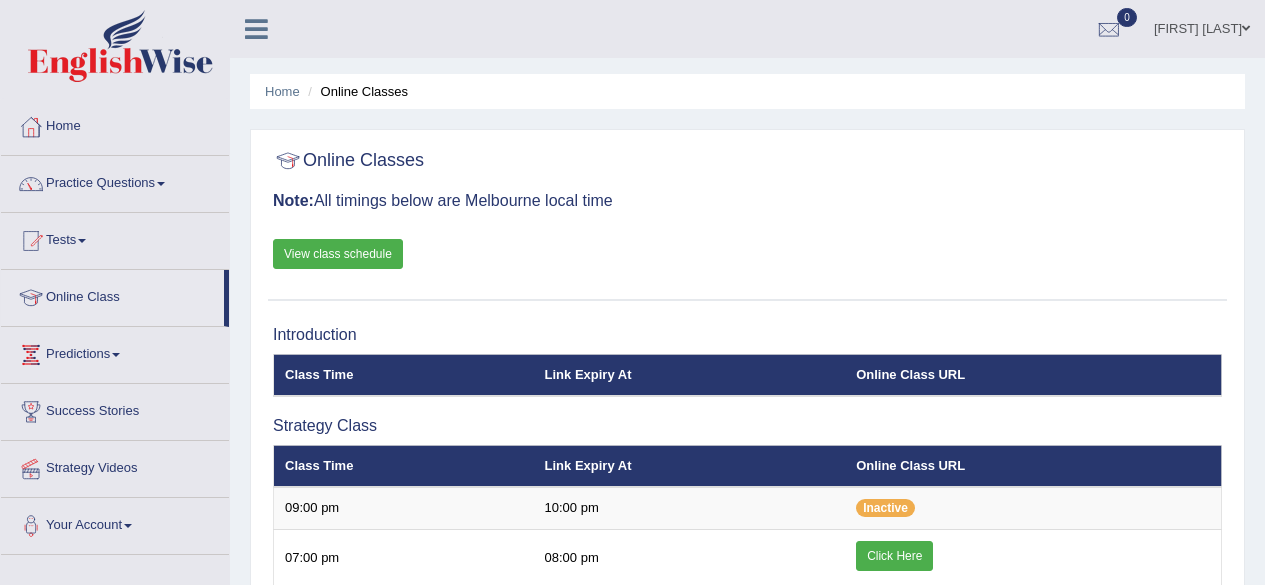 scroll, scrollTop: 118, scrollLeft: 0, axis: vertical 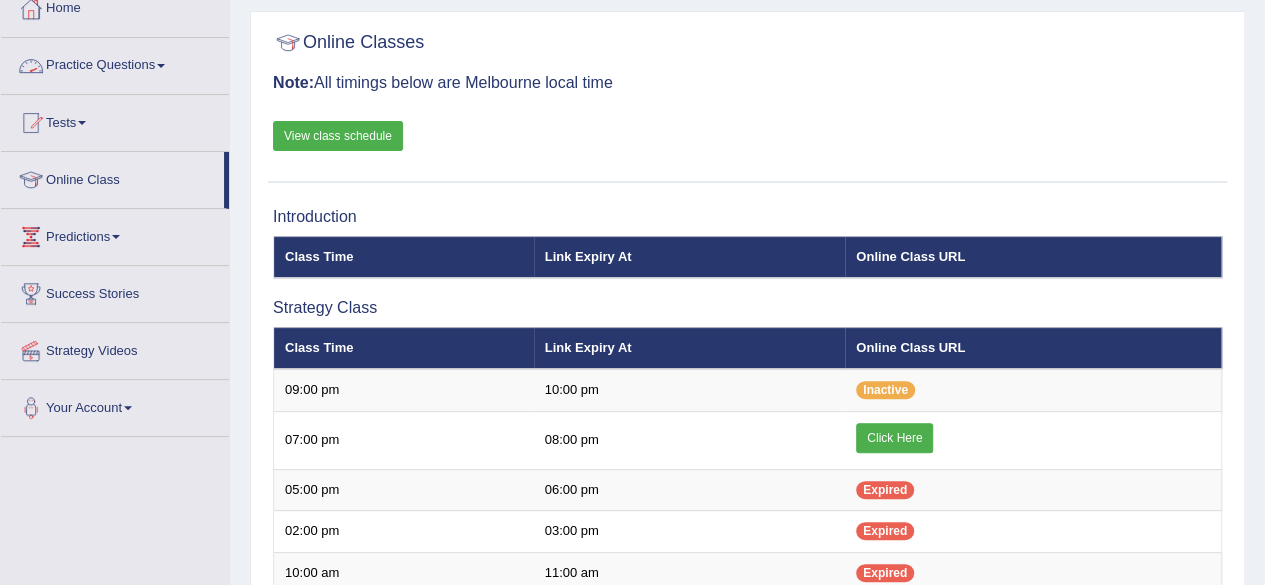 click on "View class schedule" at bounding box center (338, 136) 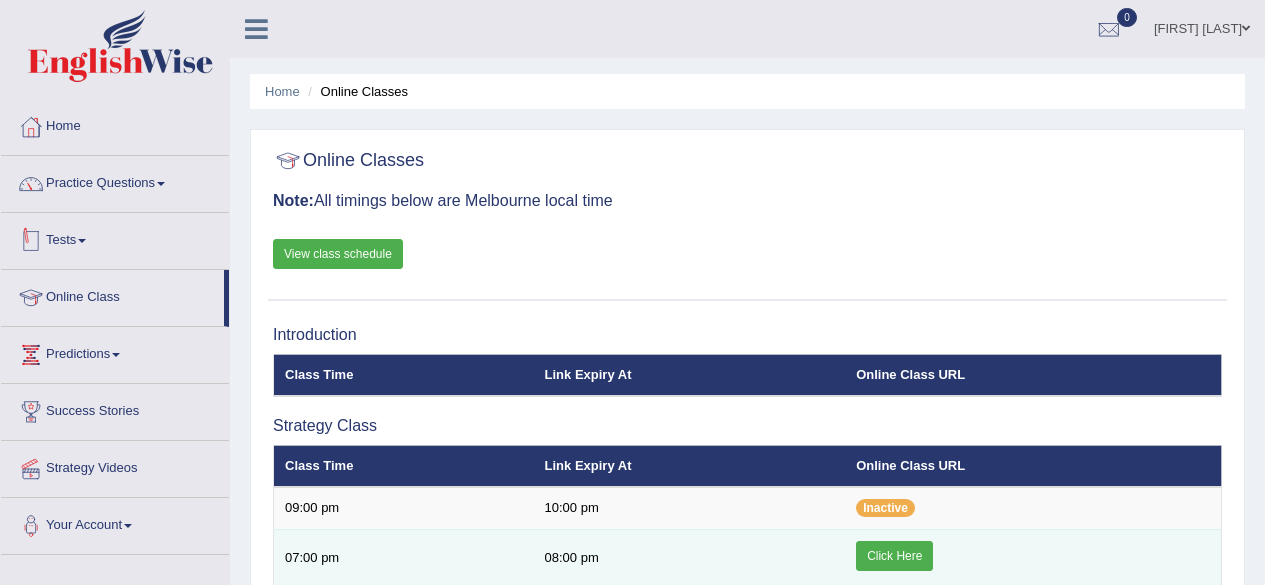 scroll, scrollTop: 0, scrollLeft: 0, axis: both 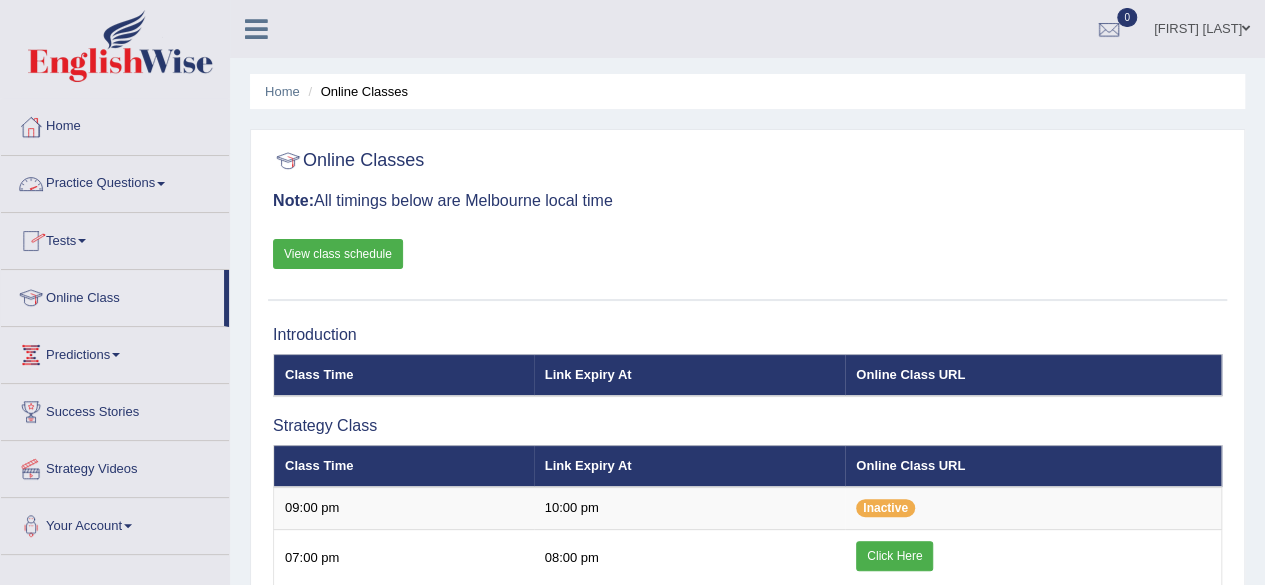 click on "Practice Questions" at bounding box center [115, 181] 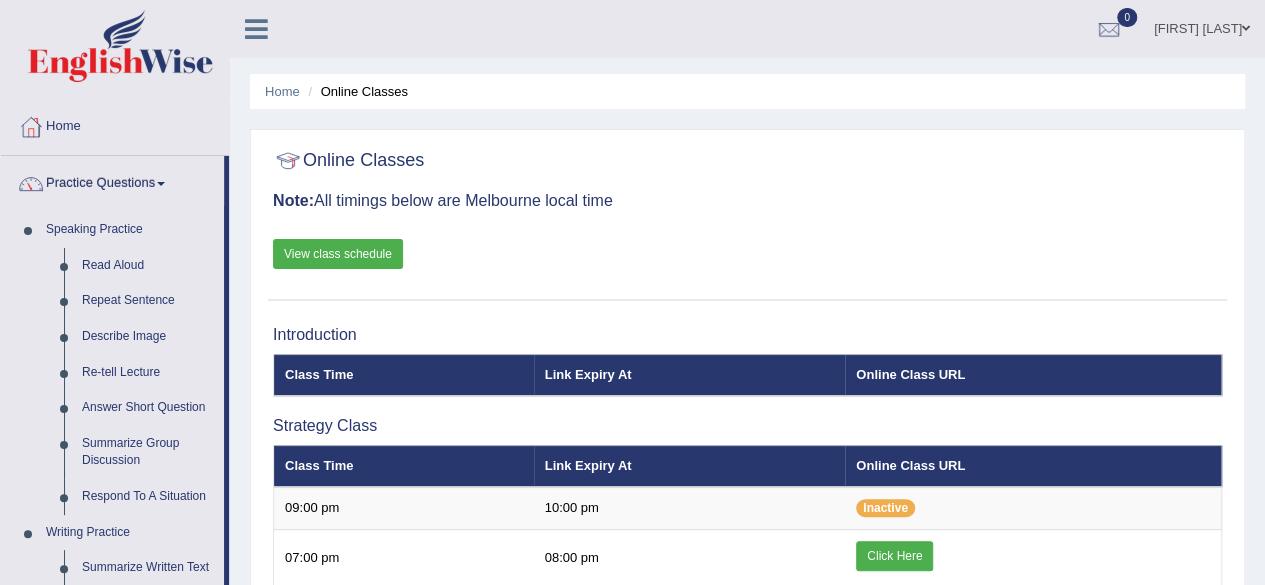click on "Practice Questions   Speaking Practice Read Aloud
Repeat Sentence
Describe Image
Re-tell Lecture
Answer Short Question
Summarize Group Discussion
Respond To A Situation
Writing Practice  Summarize Written Text
Write Essay
Reading Practice  Reading & Writing: Fill In The Blanks
Choose Multiple Answers
Re-order Paragraphs
Fill In The Blanks
Choose Single Answer
Listening Practice  Summarize Spoken Text
Highlight Incorrect Words
Highlight Correct Summary
Select Missing Word
Choose Single Answer
Choose Multiple Answers
Fill In The Blanks
Write From Dictation
Pronunciation" at bounding box center (115, 718) 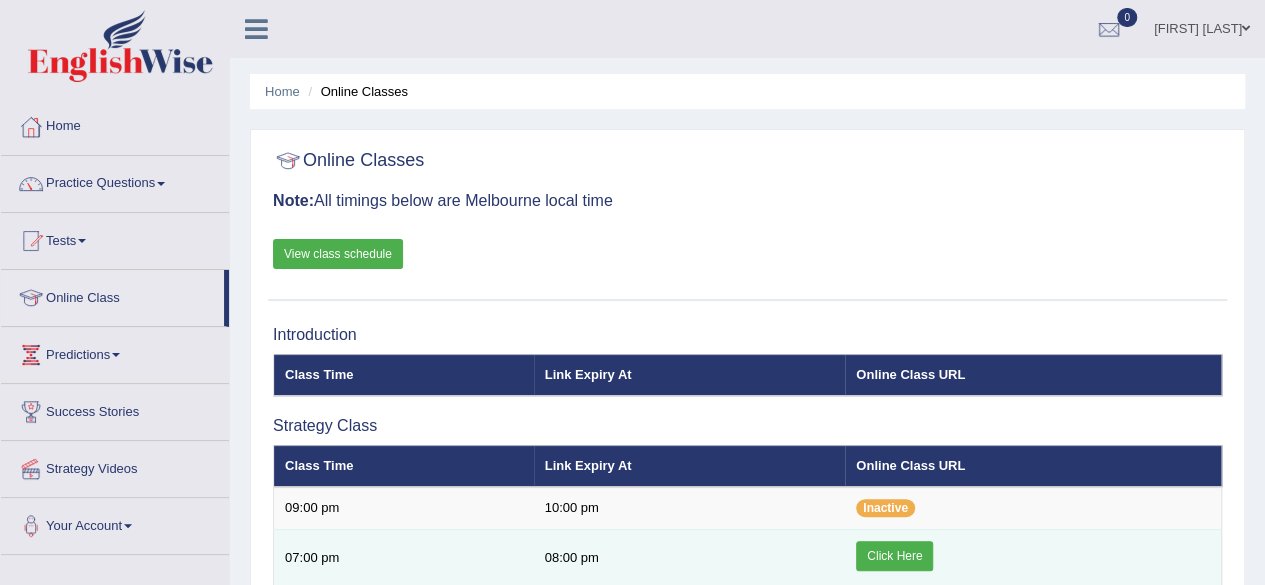 click on "Click Here" at bounding box center (894, 556) 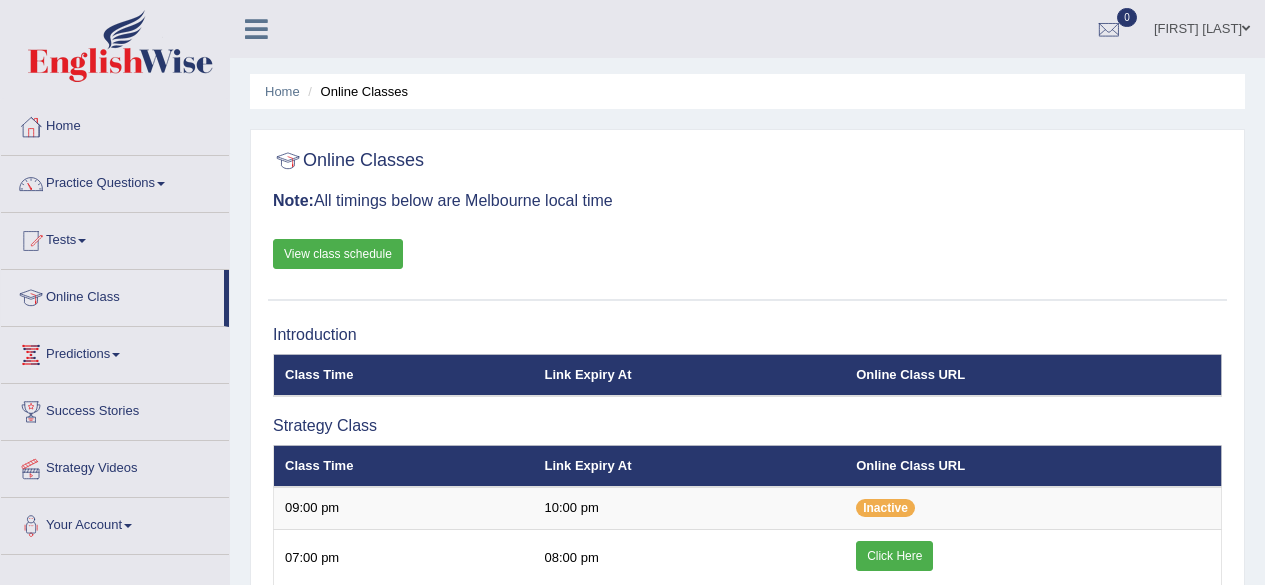 scroll, scrollTop: 0, scrollLeft: 0, axis: both 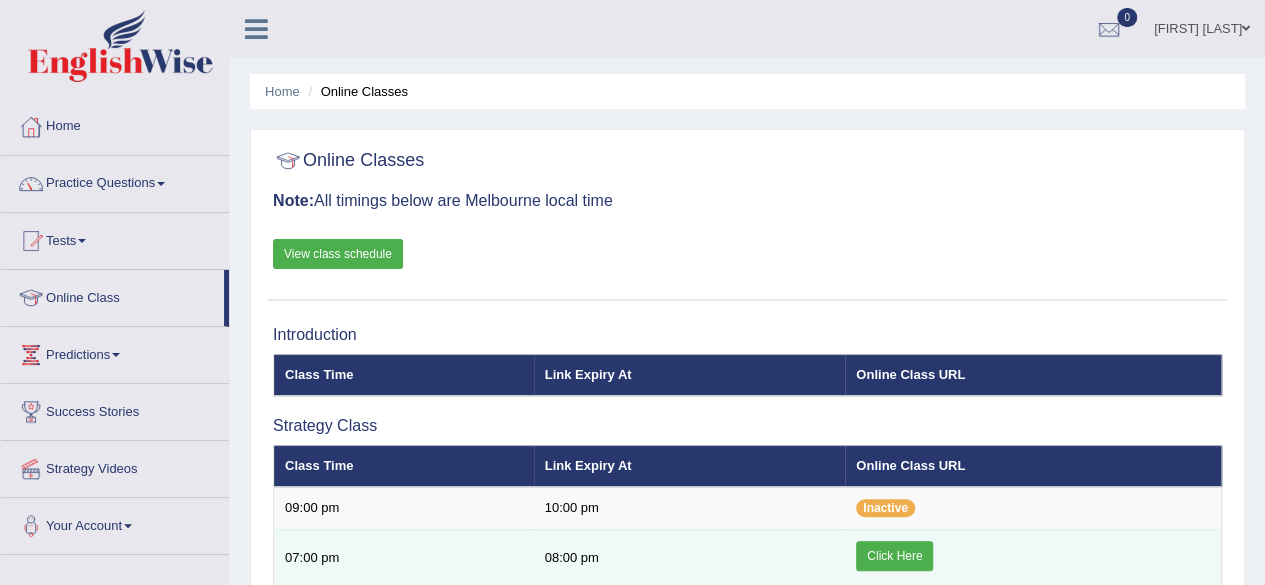 click on "Click Here" at bounding box center (894, 556) 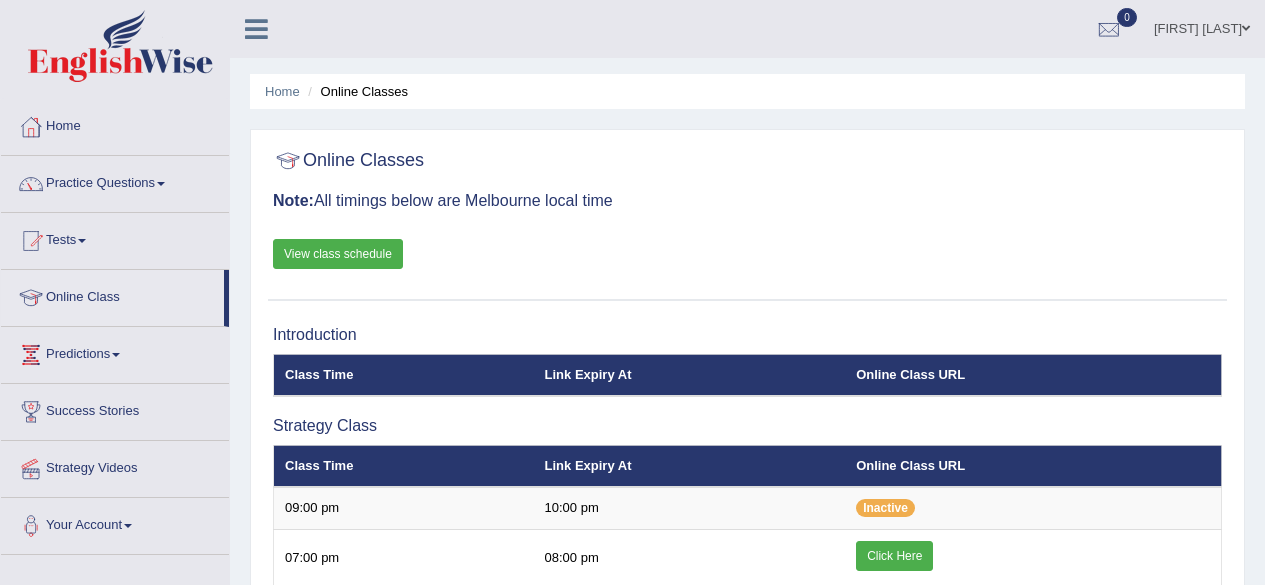 scroll, scrollTop: 0, scrollLeft: 0, axis: both 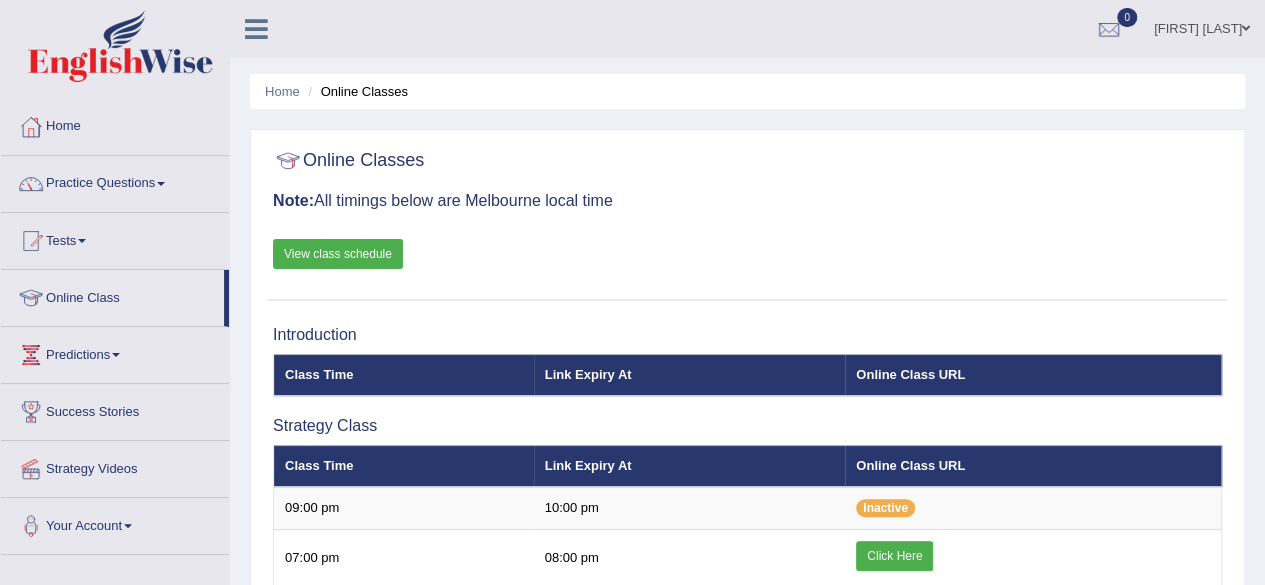 drag, startPoint x: 97, startPoint y: 231, endPoint x: 68, endPoint y: 236, distance: 29.427877 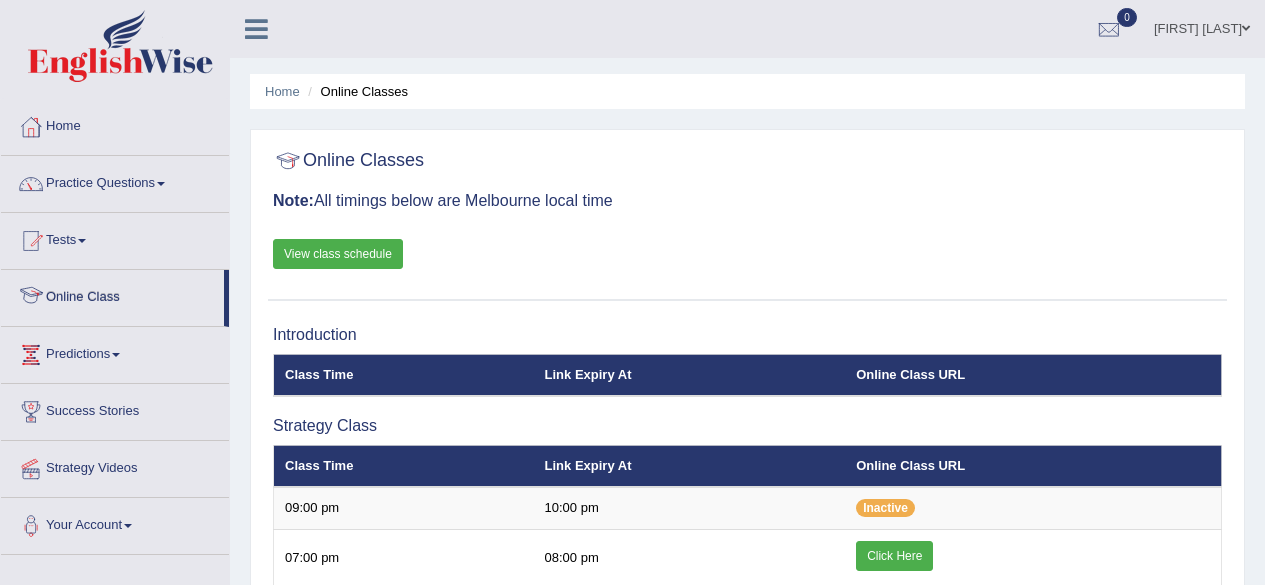 scroll, scrollTop: 21, scrollLeft: 0, axis: vertical 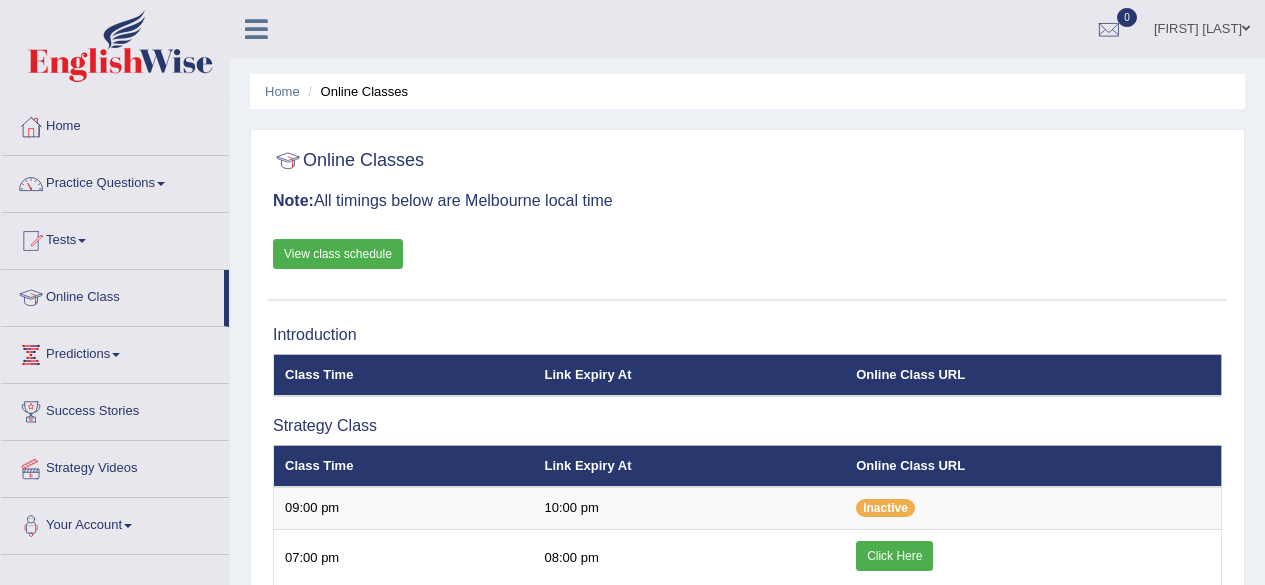 click on "Practice Questions" at bounding box center (115, 181) 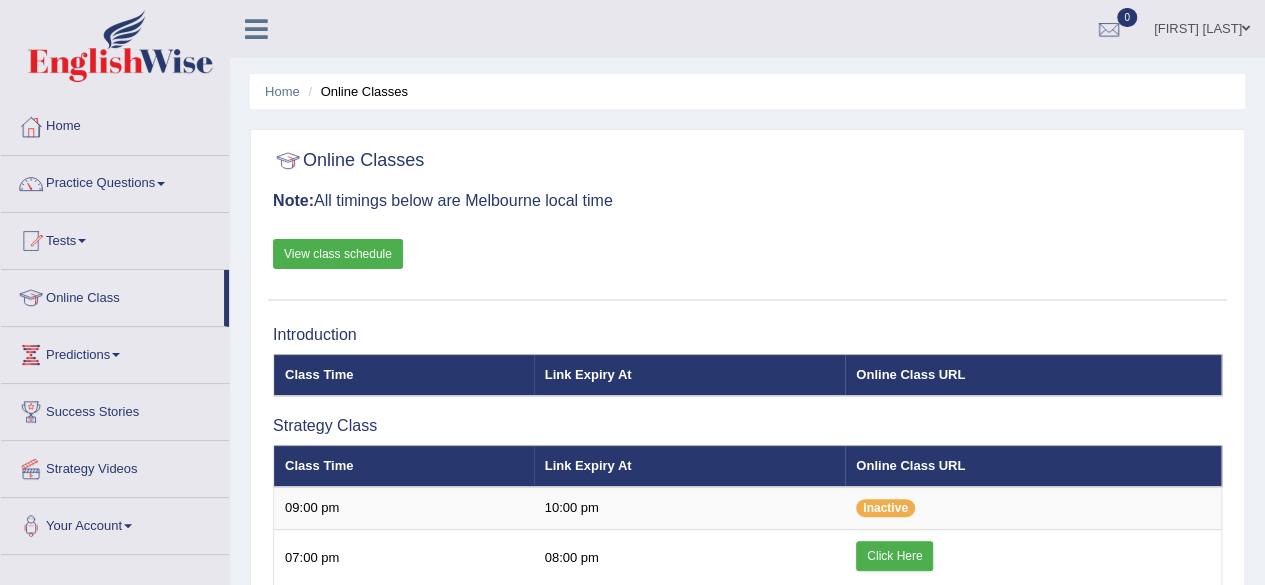 scroll, scrollTop: 0, scrollLeft: 0, axis: both 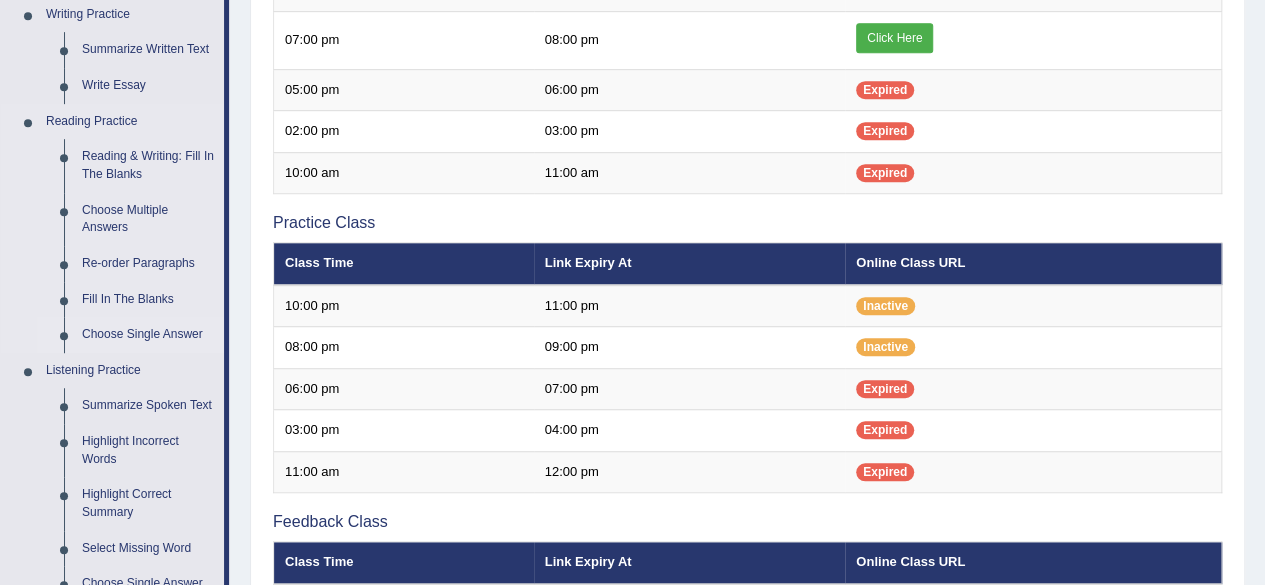 click on "Choose Single Answer" at bounding box center (148, 335) 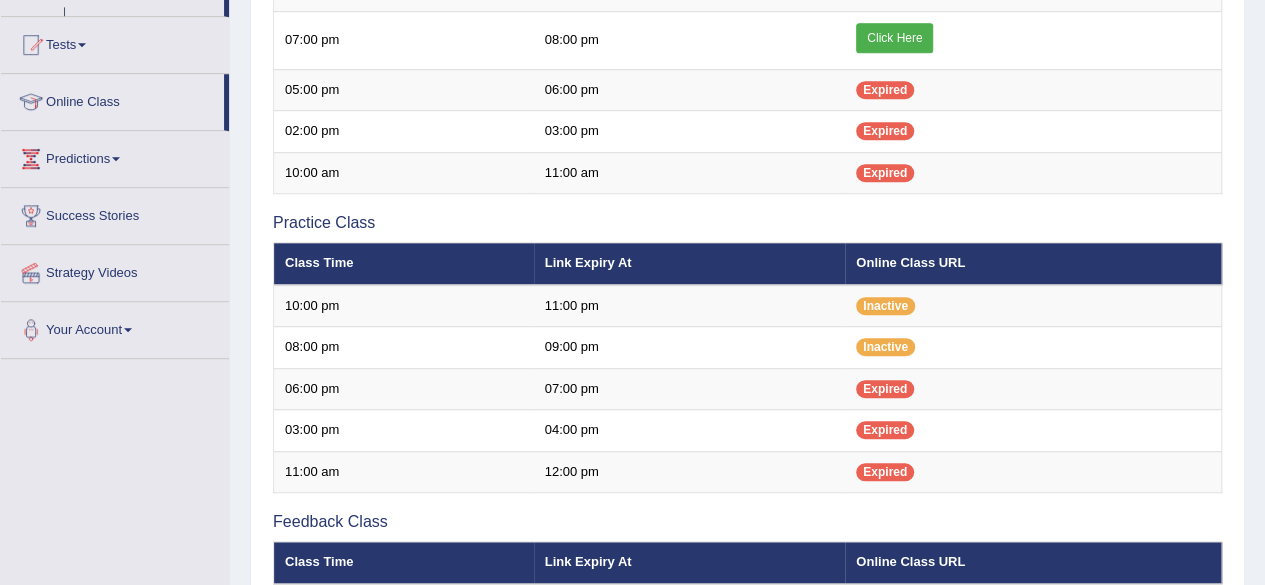 scroll, scrollTop: 259, scrollLeft: 0, axis: vertical 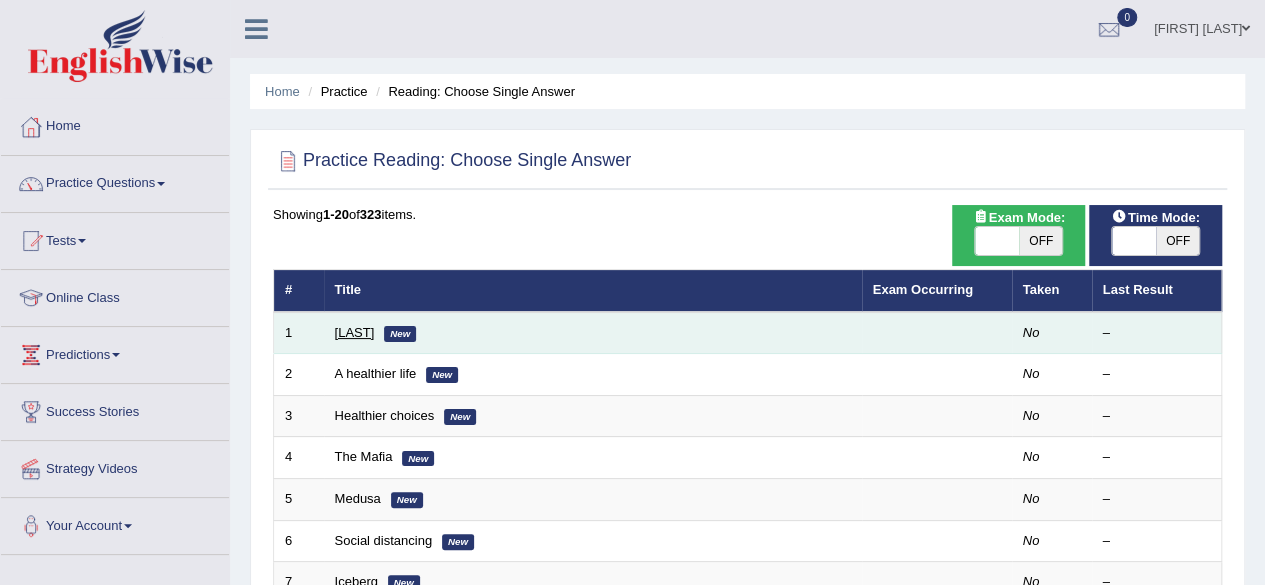 click on "Clark" at bounding box center (355, 332) 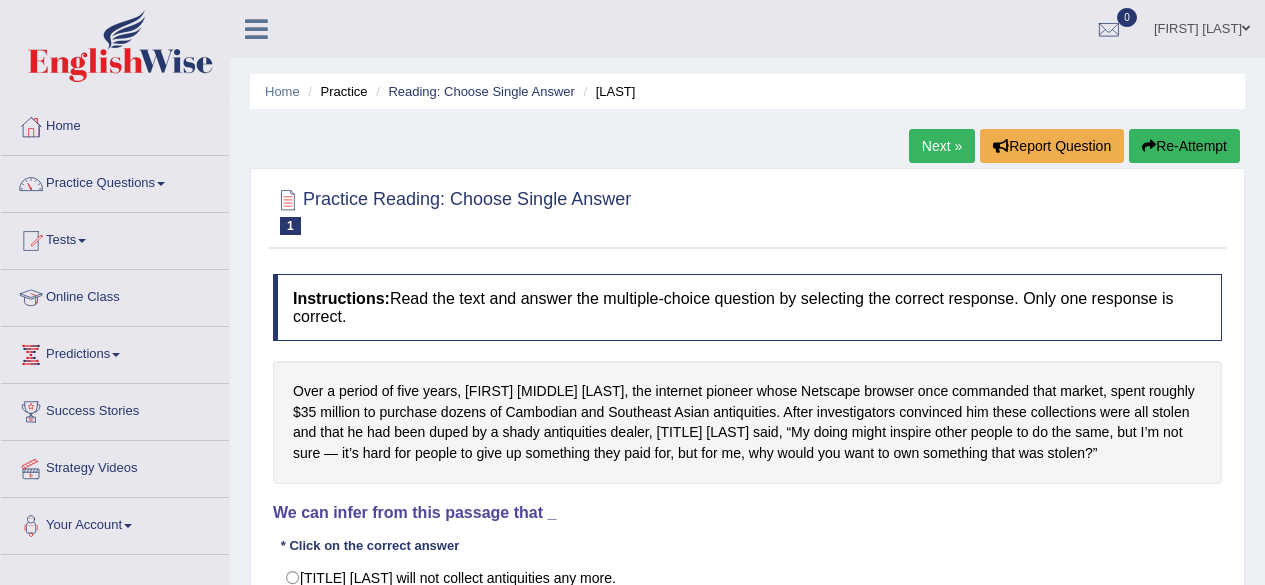 scroll, scrollTop: 188, scrollLeft: 0, axis: vertical 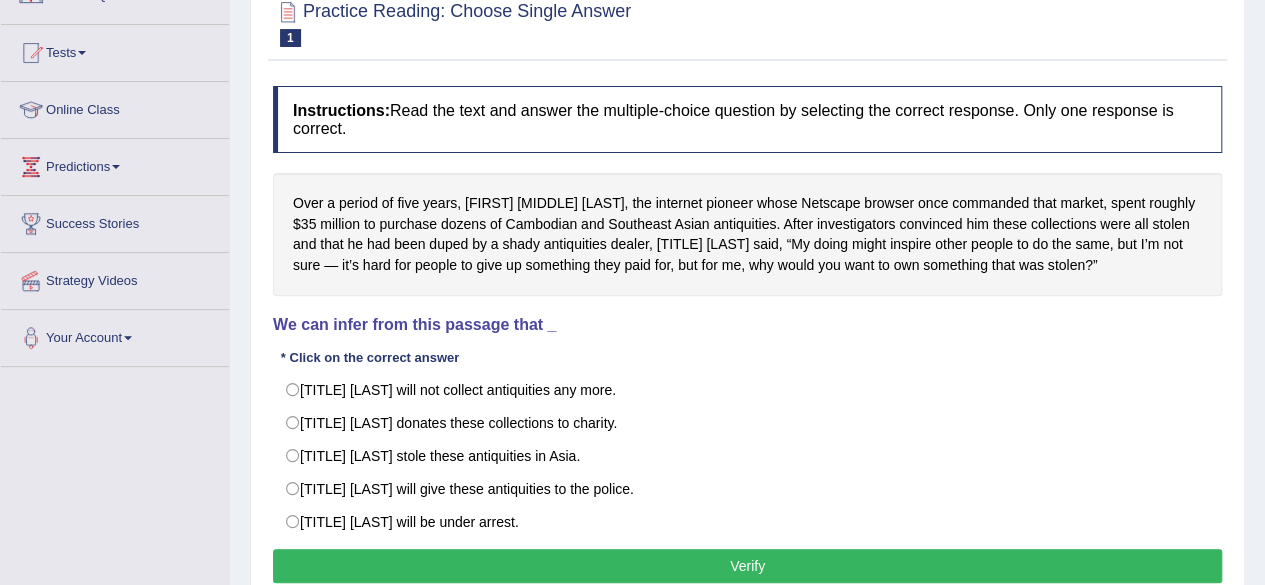 click on "Over a period of five years, [FIRST] [MIDDLE] [LAST], the internet pioneer whose Netscape browser once commanded that market, spent roughly $35 million to purchase dozens of Cambodian and Southeast Asian antiquities. After investigators convinced him these collections were all stolen and that he had been duped by a shady antiquities dealer, [TITLE] [LAST] said, “My doing might inspire other people to do the same, but I’m not sure — it’s hard for people to give up something they paid for, but for me, why would you want to own something that was stolen?”" at bounding box center (747, 234) 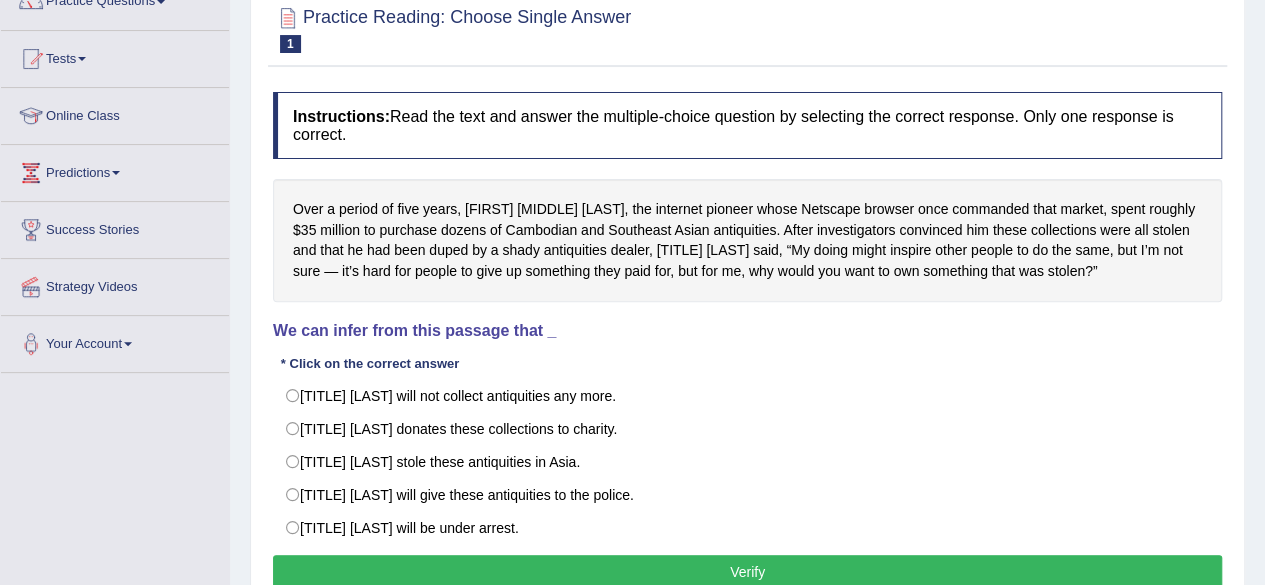 scroll, scrollTop: 188, scrollLeft: 0, axis: vertical 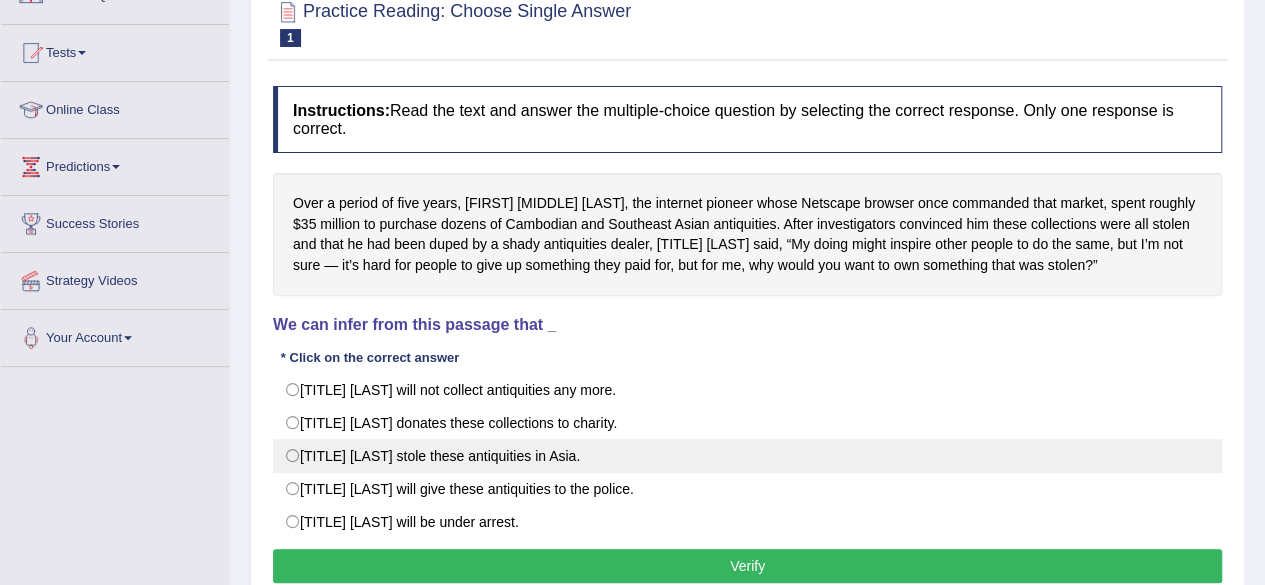 click on "[TITLE] [LAST] stole these antiquities in Asia." at bounding box center (747, 456) 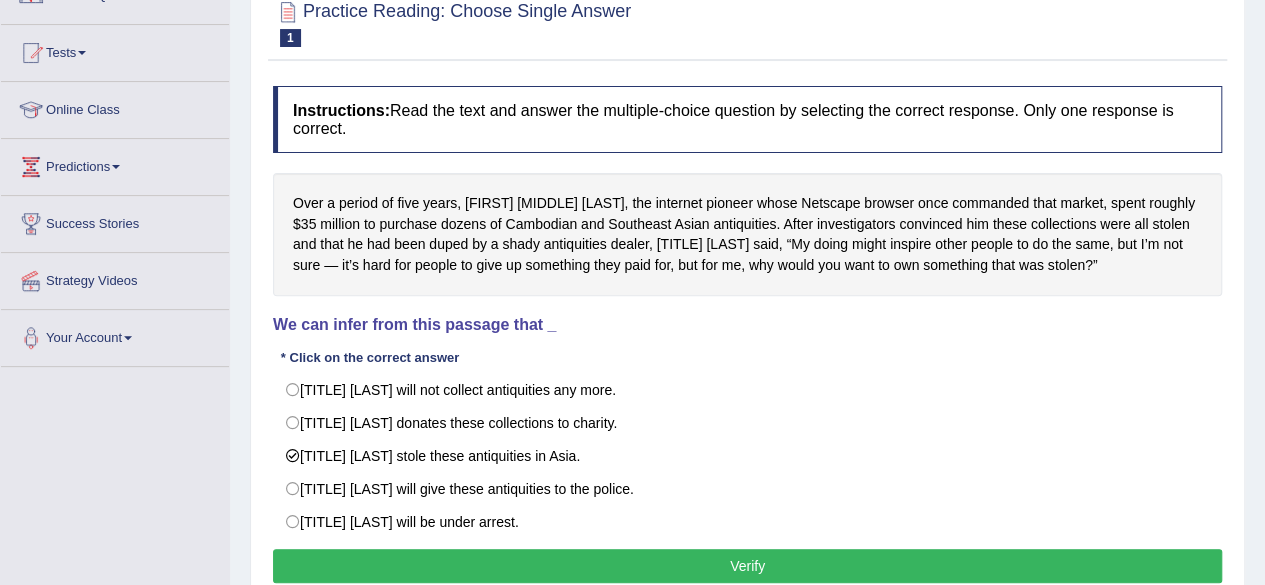 click on "Verify" at bounding box center (747, 566) 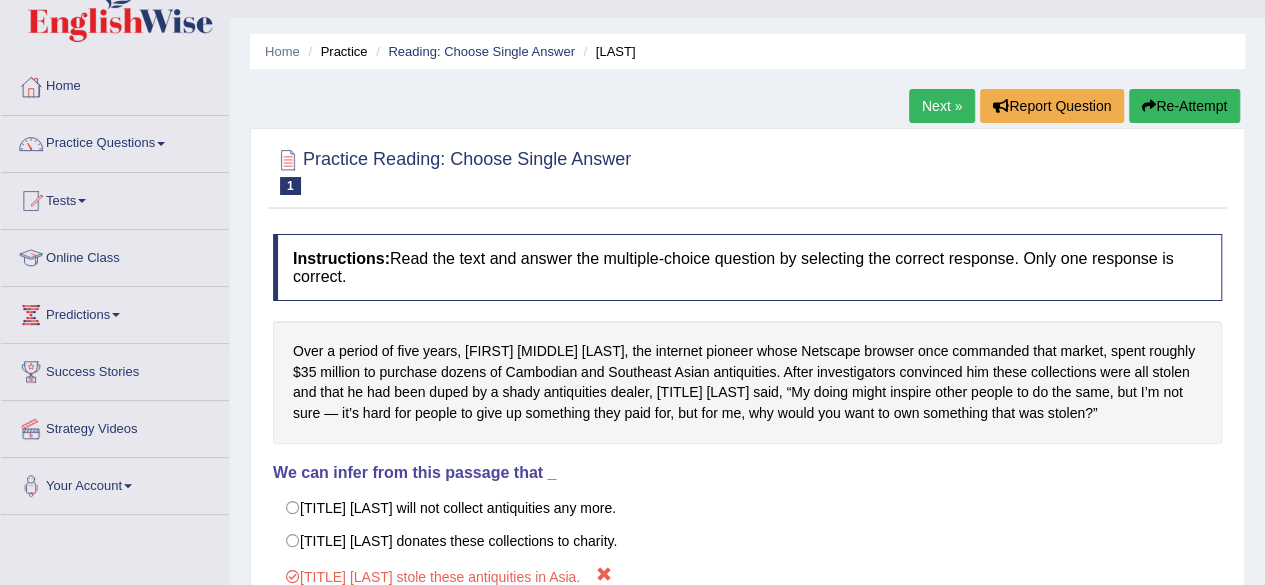 scroll, scrollTop: 40, scrollLeft: 0, axis: vertical 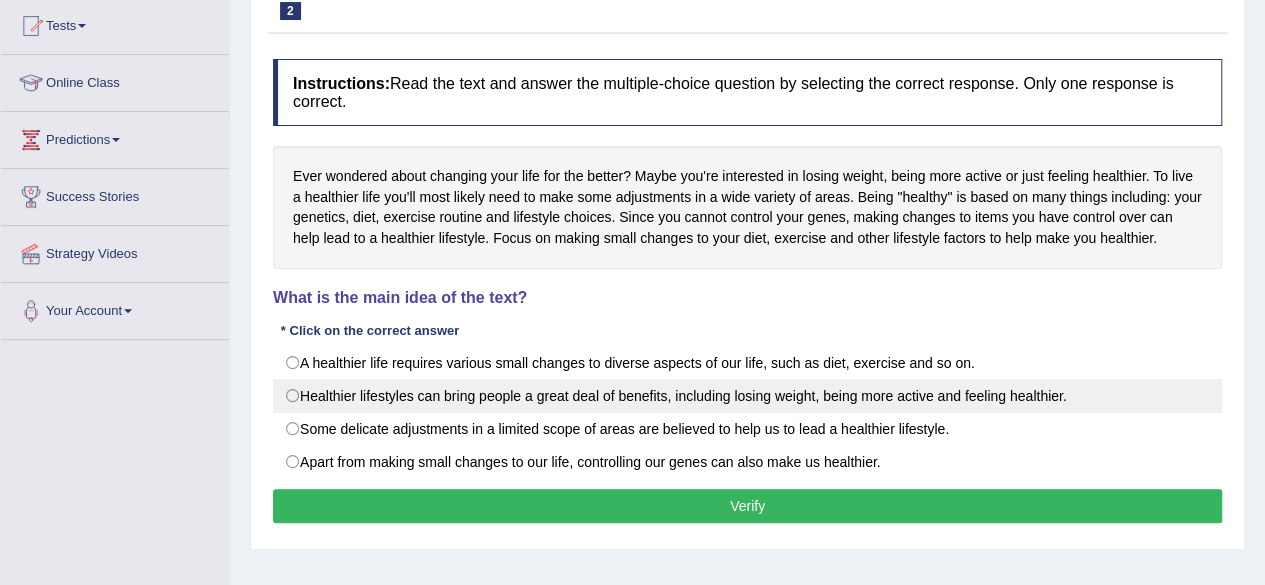click on "Healthier lifestyles can bring people a great deal of benefits, including losing weight, being more active and feeling healthier." at bounding box center [747, 396] 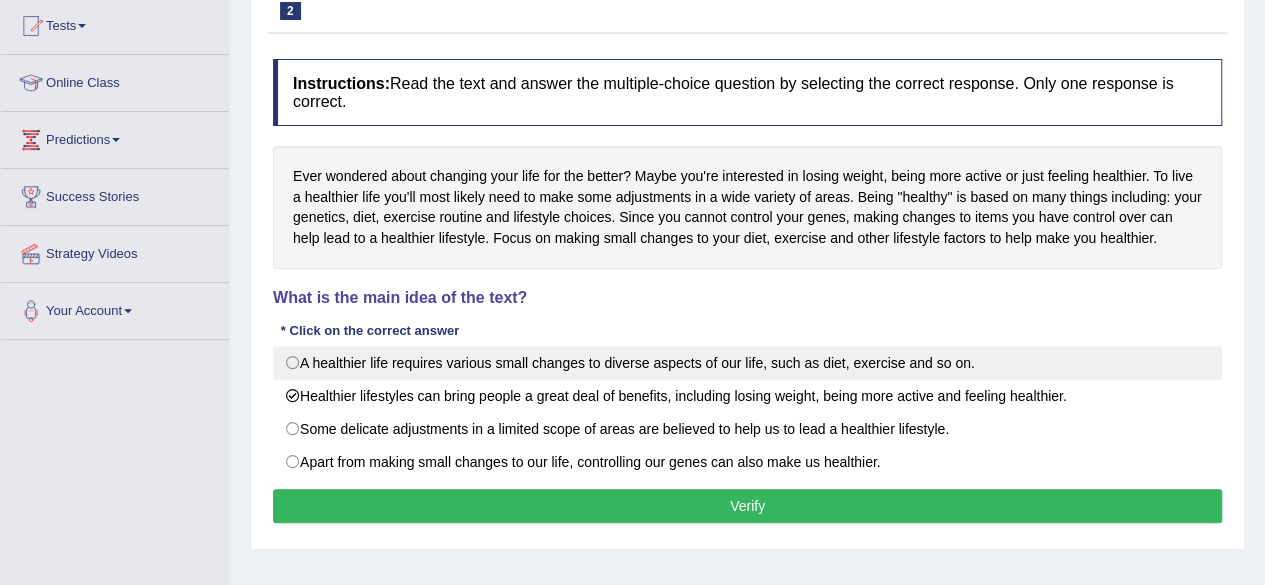 click on "A healthier life requires various small changes to diverse aspects of our life, such as diet, exercise and so on." at bounding box center (747, 363) 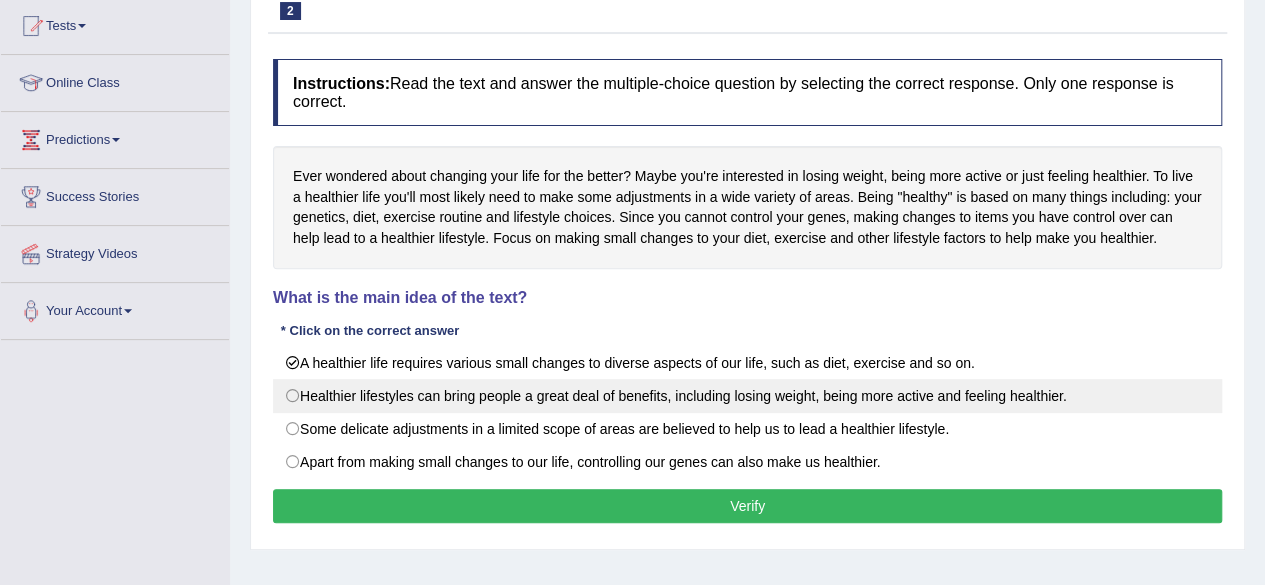 click on "Healthier lifestyles can bring people a great deal of benefits, including losing weight, being more active and feeling healthier." at bounding box center (747, 396) 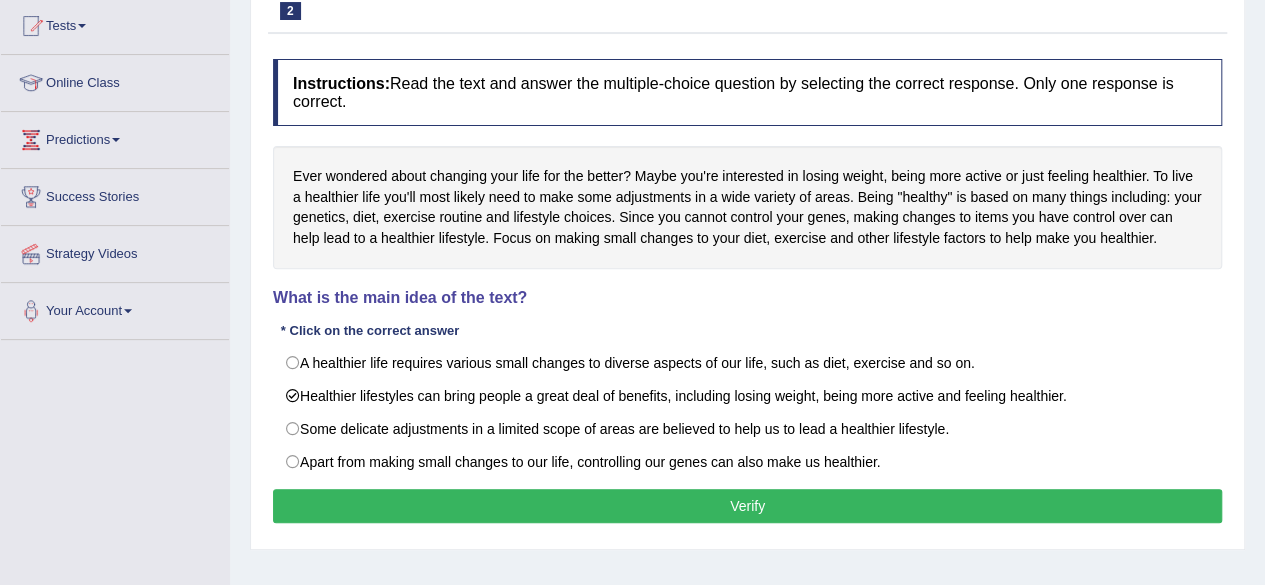 click on "Verify" at bounding box center [747, 506] 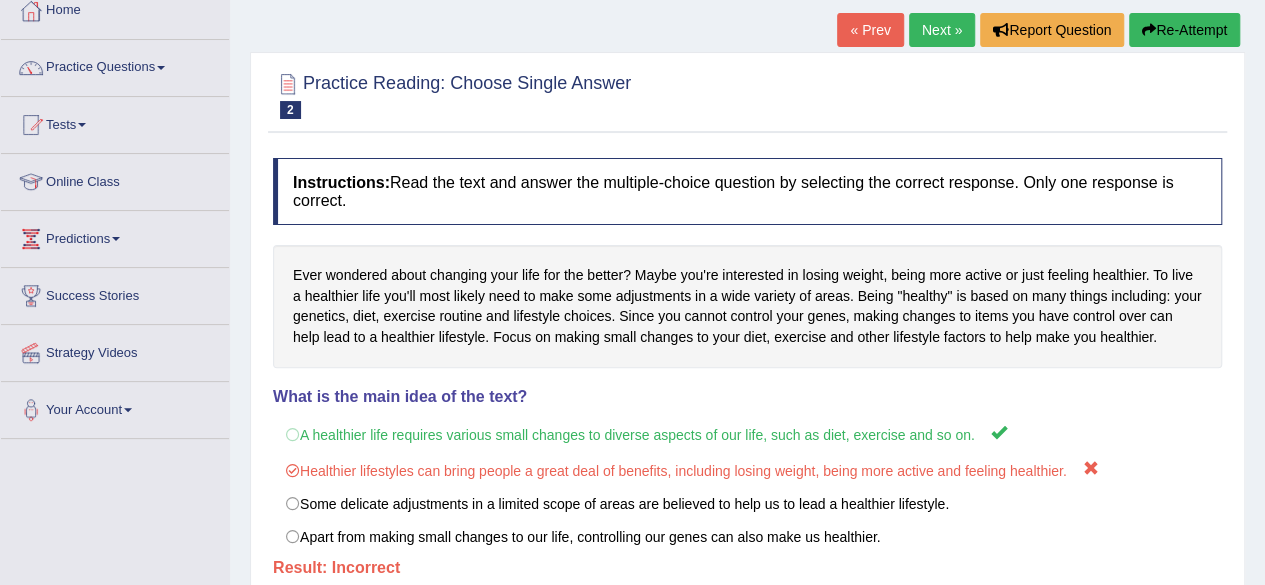 scroll, scrollTop: 98, scrollLeft: 0, axis: vertical 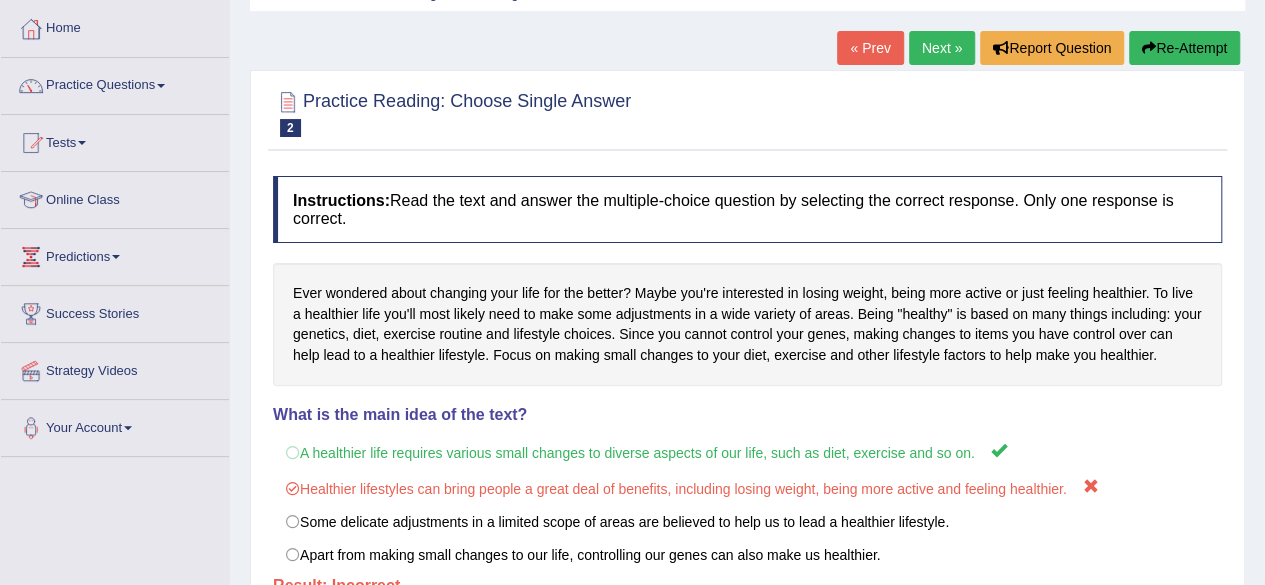 click on "Next »" at bounding box center [942, 48] 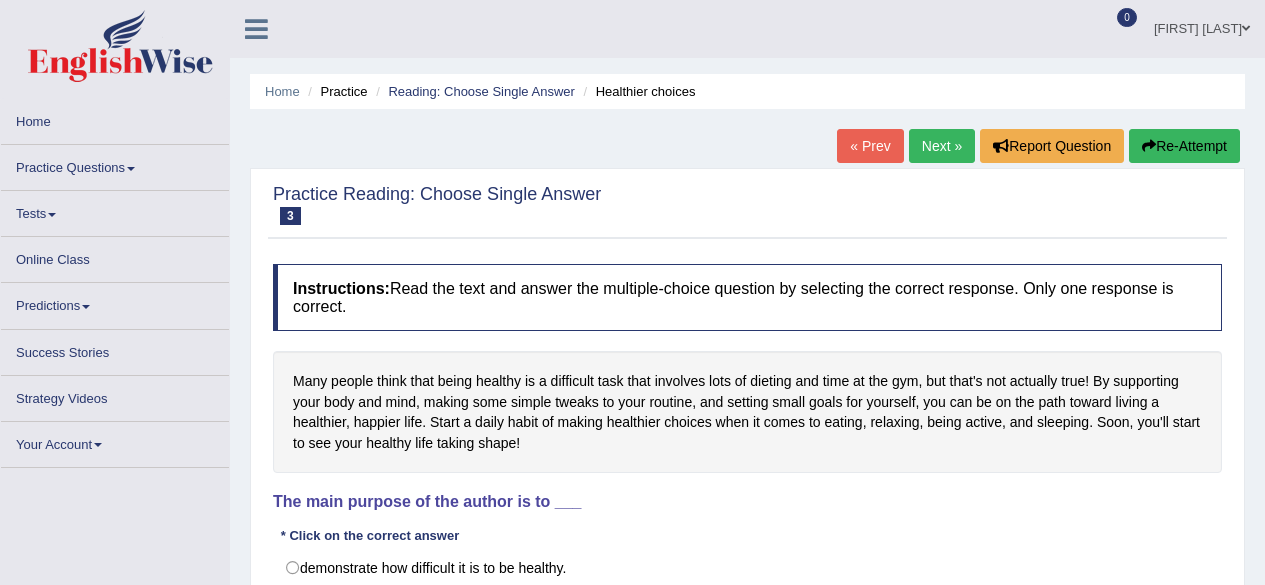scroll, scrollTop: 0, scrollLeft: 0, axis: both 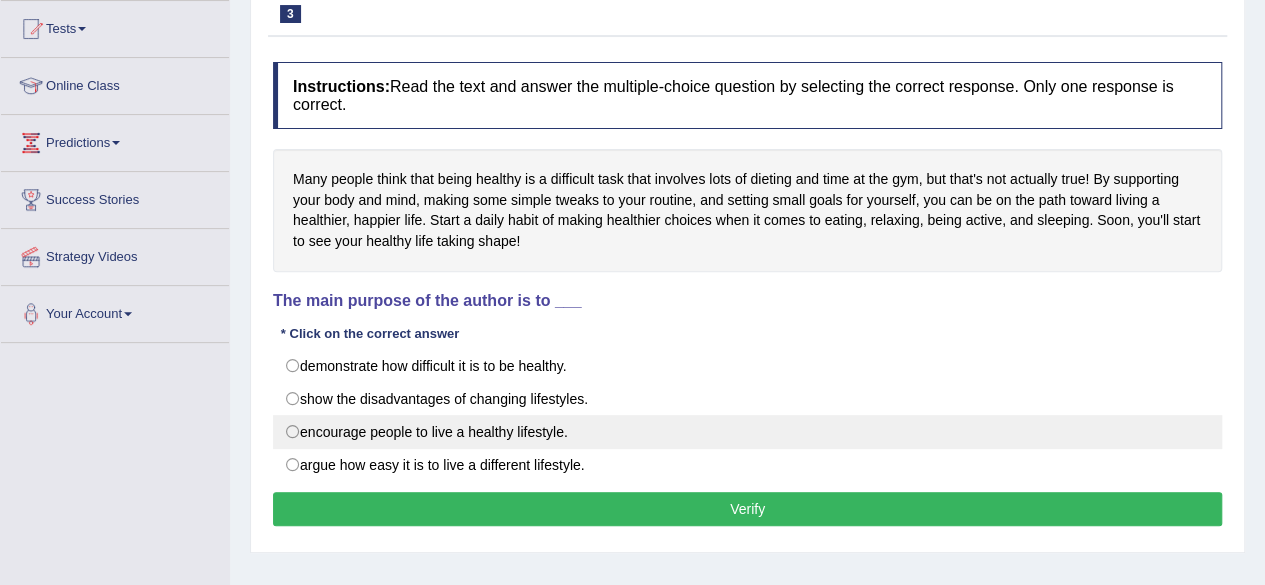 click on "encourage people to live a healthy lifestyle." at bounding box center [747, 432] 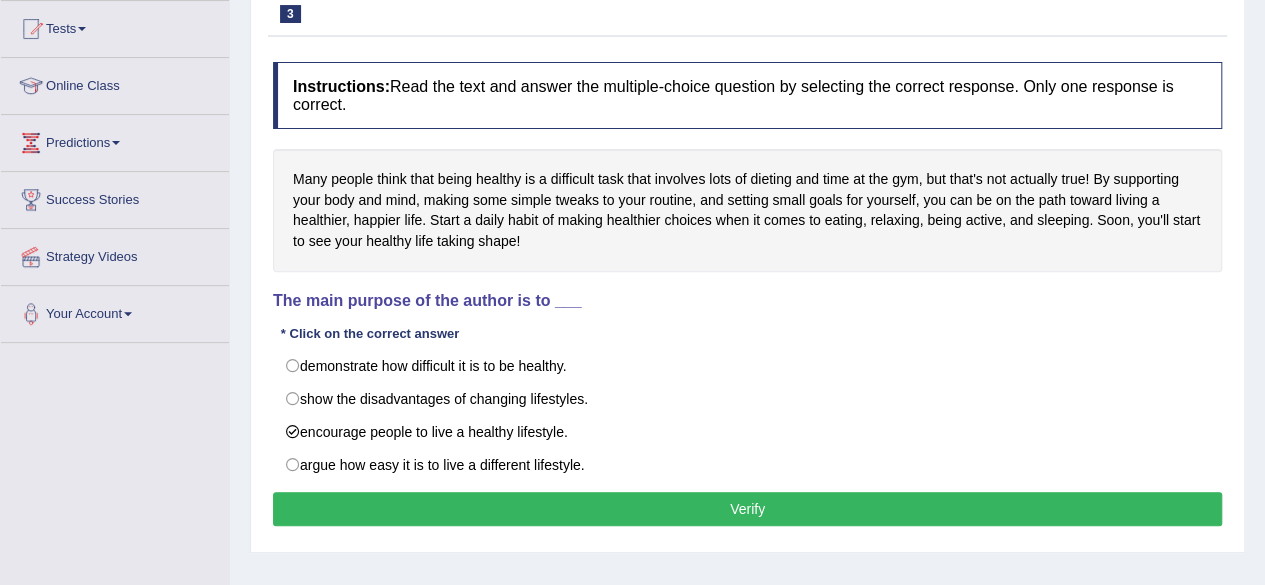 click on "Verify" at bounding box center [747, 509] 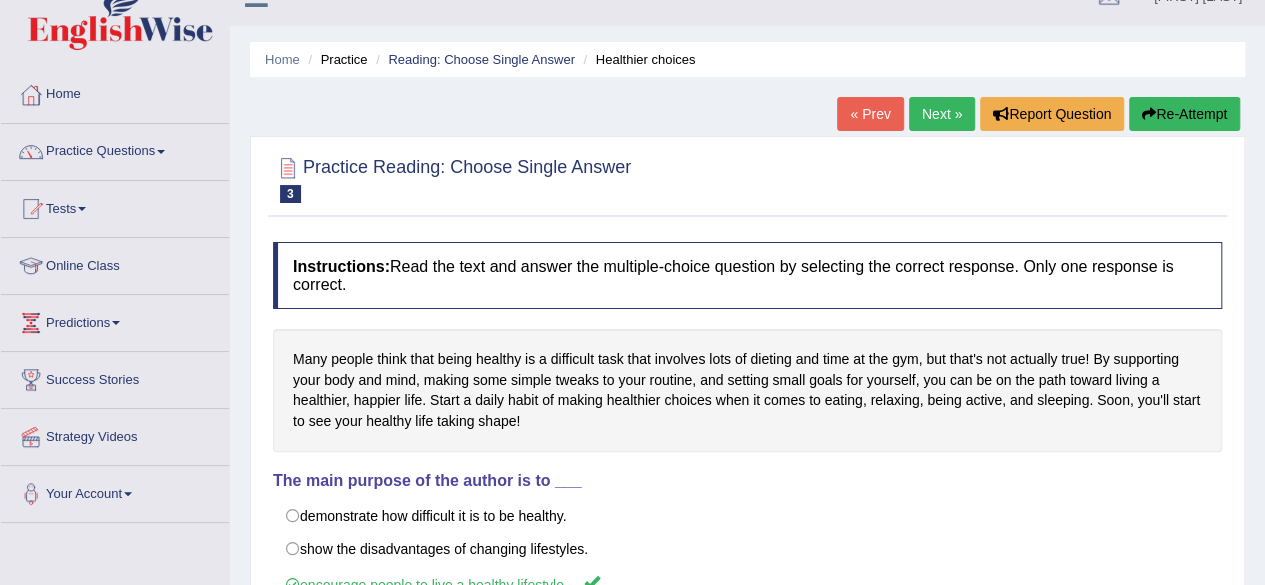 scroll, scrollTop: 30, scrollLeft: 0, axis: vertical 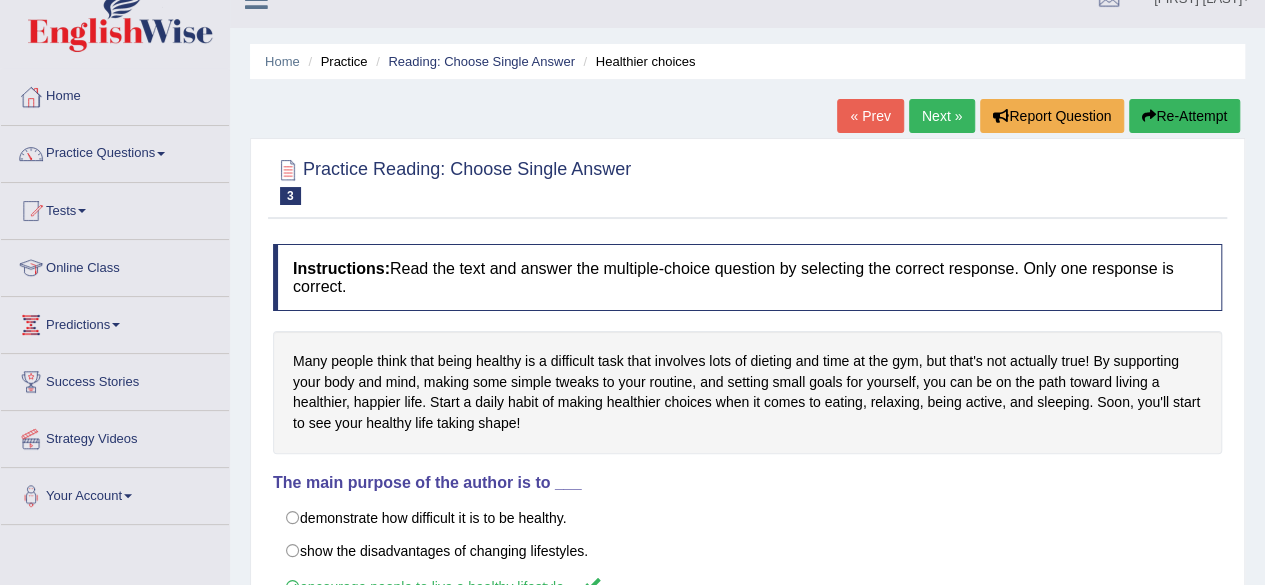 click on "Next »" at bounding box center (942, 116) 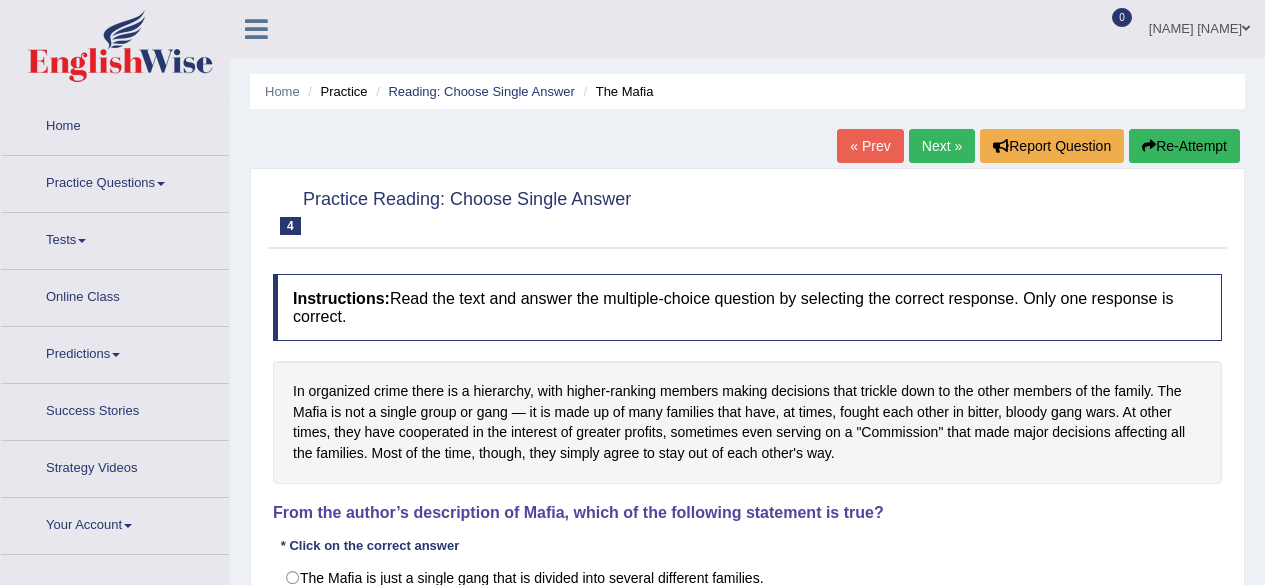 scroll, scrollTop: 0, scrollLeft: 0, axis: both 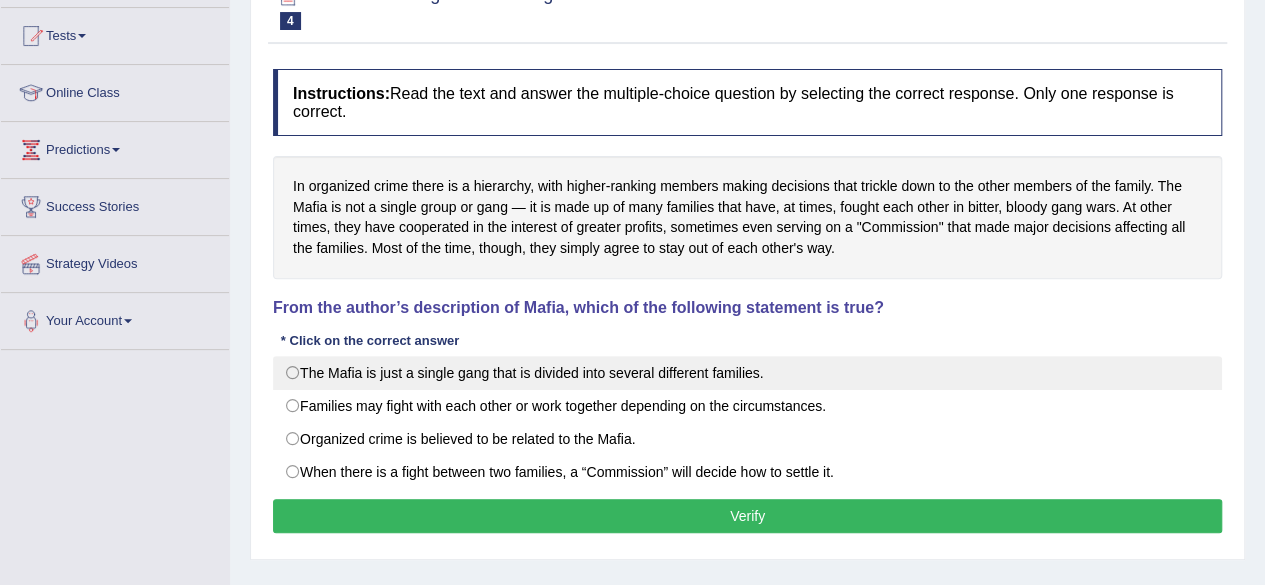 click on "The Mafia is just a single gang that is divided into several different families." at bounding box center [747, 373] 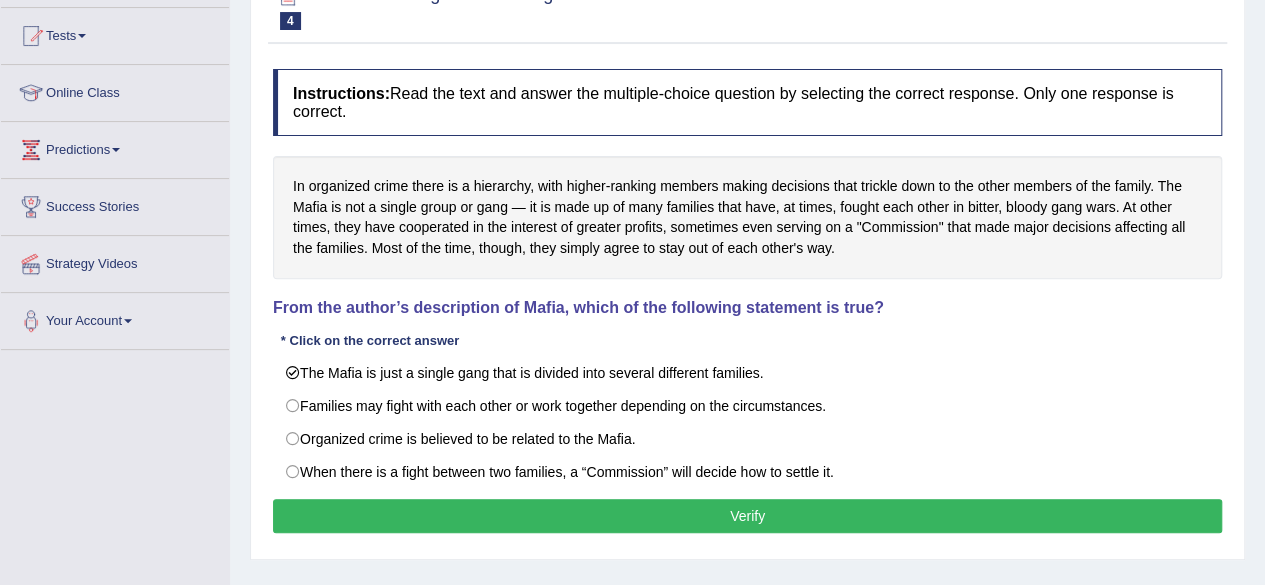 click on "Verify" at bounding box center [747, 516] 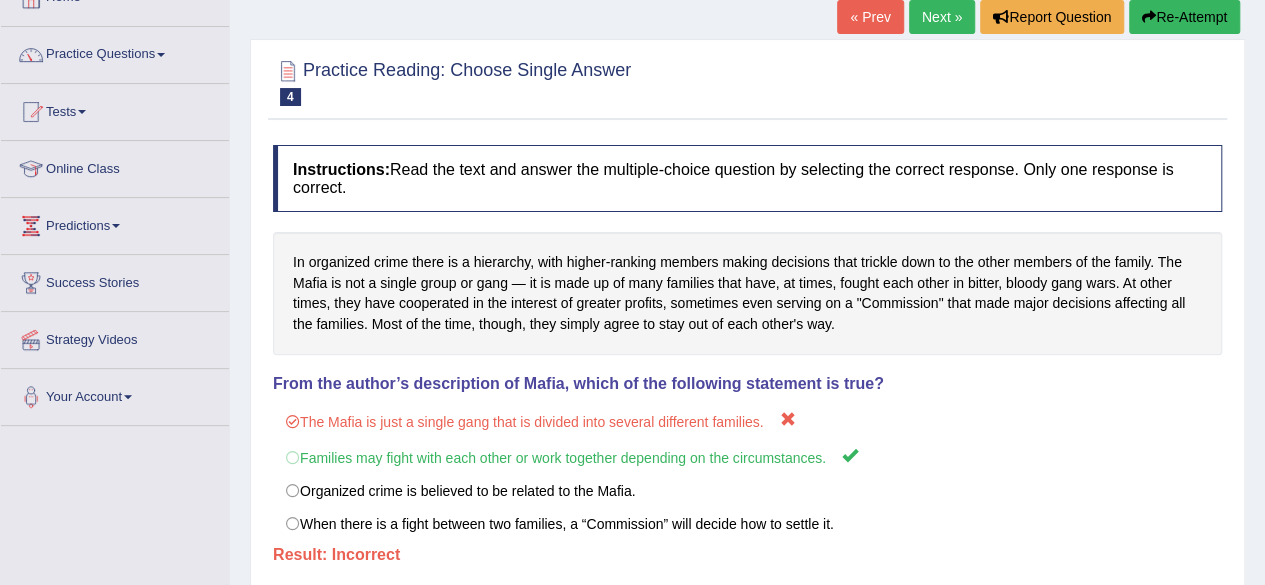 scroll, scrollTop: 0, scrollLeft: 0, axis: both 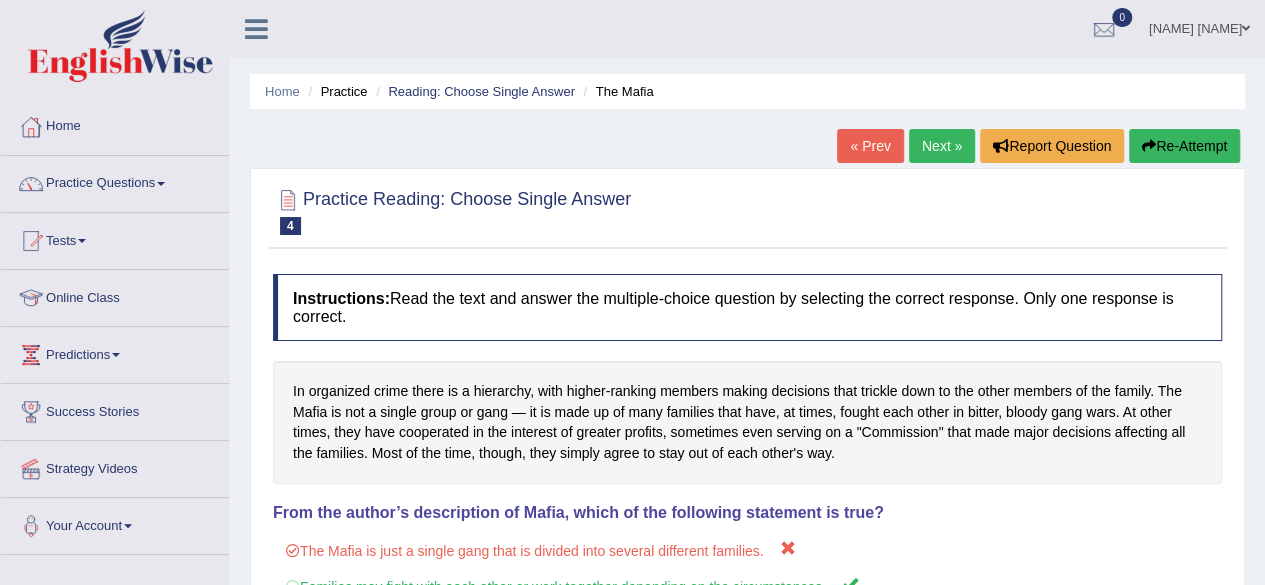 click on "Next »" at bounding box center (942, 146) 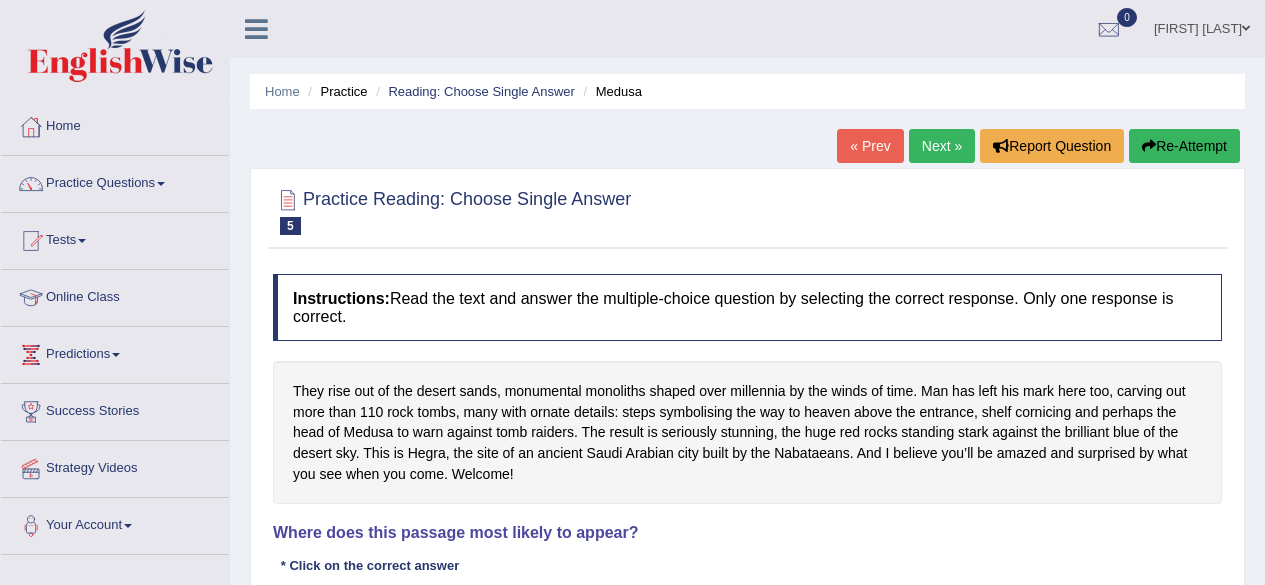 scroll, scrollTop: 0, scrollLeft: 0, axis: both 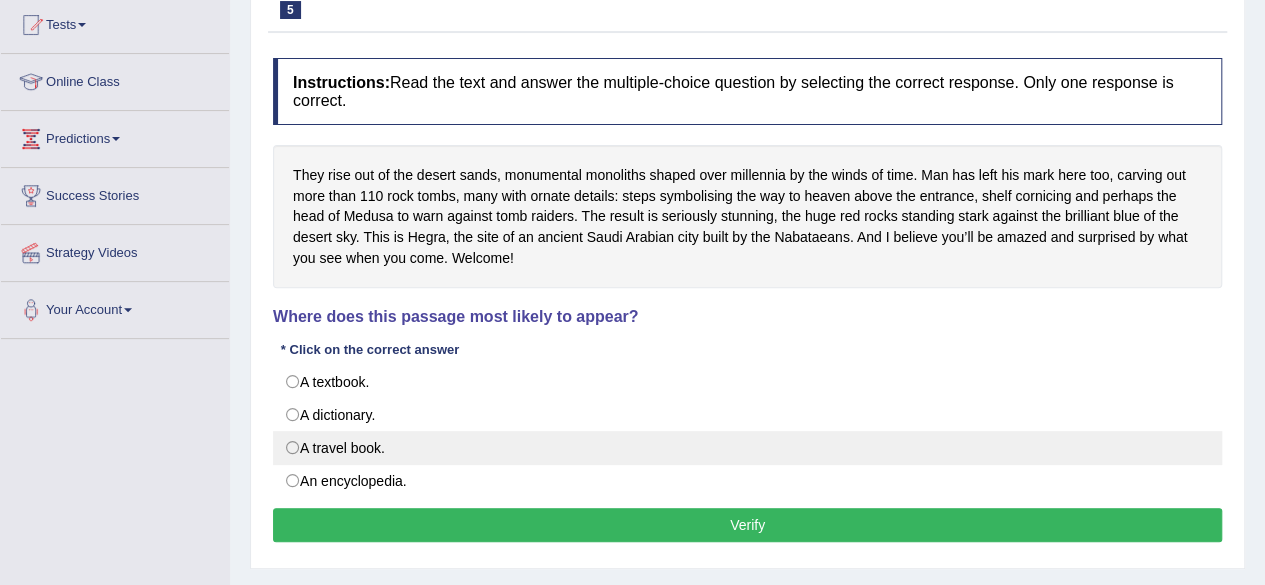 click on "A travel book." at bounding box center (747, 448) 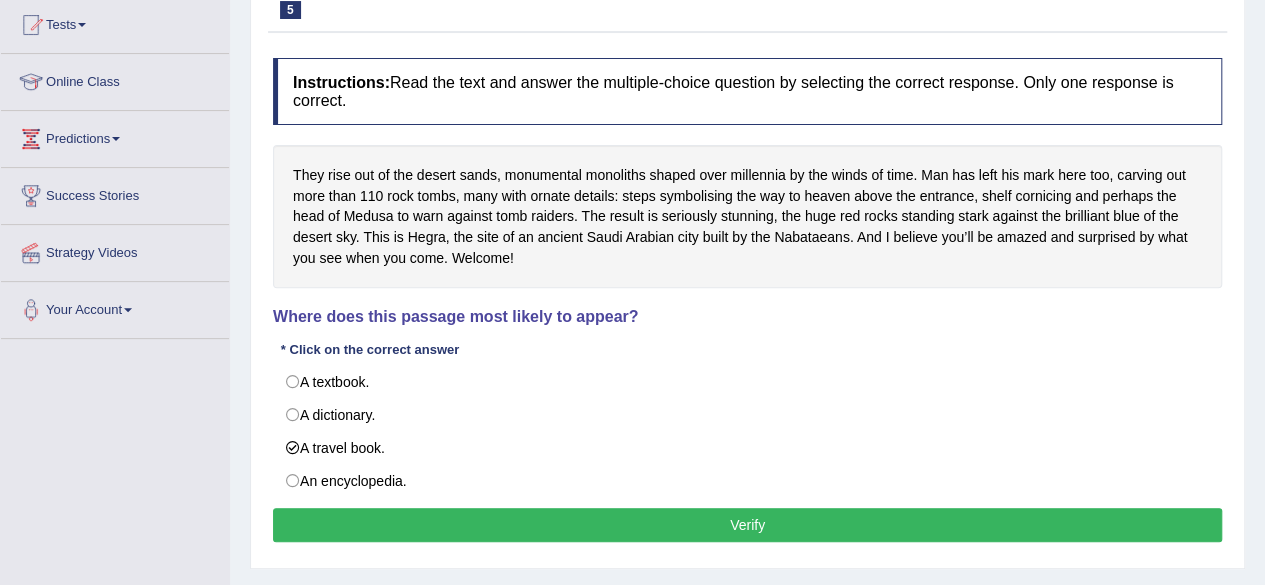 click on "Verify" at bounding box center (747, 525) 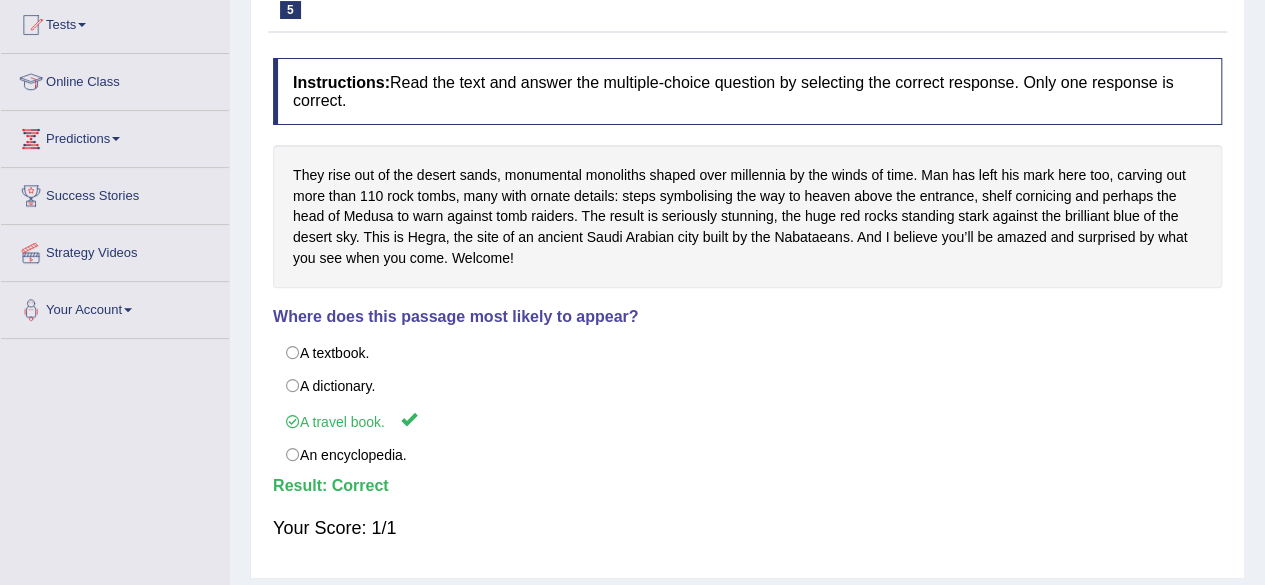 click on "Home
Practice
Reading: Choose Single Answer
Medusa
« Prev Next »  Report Question  Re-Attempt
Practice Reading: Choose Single Answer
5
Medusa
Instructions:  Read the text and answer the multiple-choice question by selecting the correct response. Only one response is correct.
Where does this passage most likely to appear? * Click on the correct answer  A textbook.  A dictionary.  A travel book.  An encyclopedia. Result:  Your Score: 1/1 Verify" at bounding box center (747, 284) 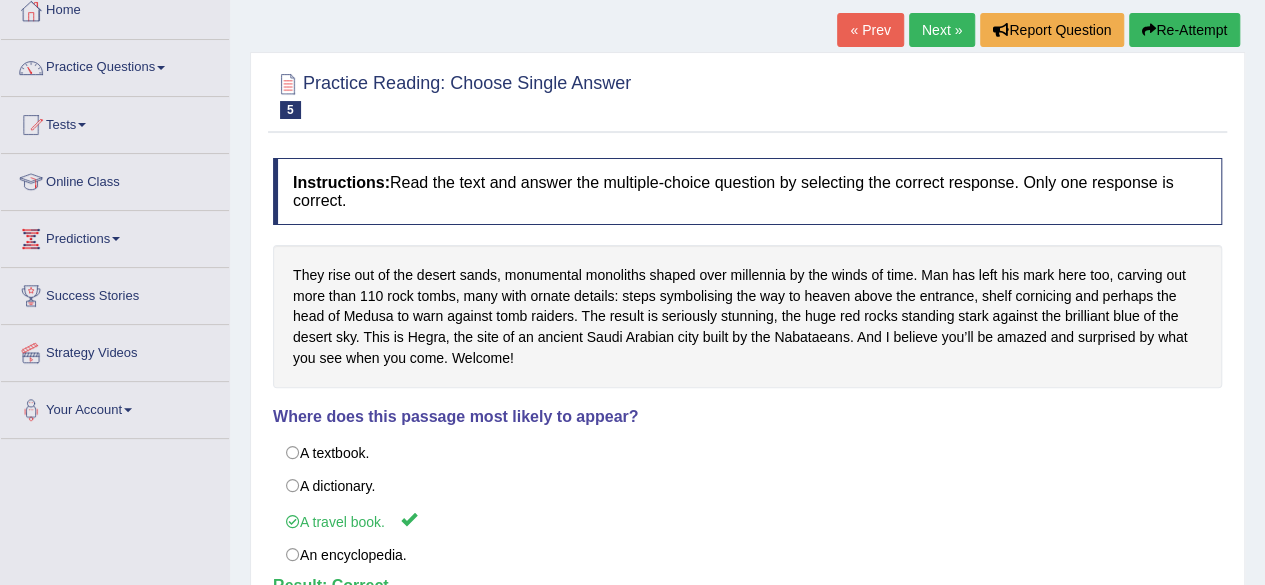scroll, scrollTop: 112, scrollLeft: 0, axis: vertical 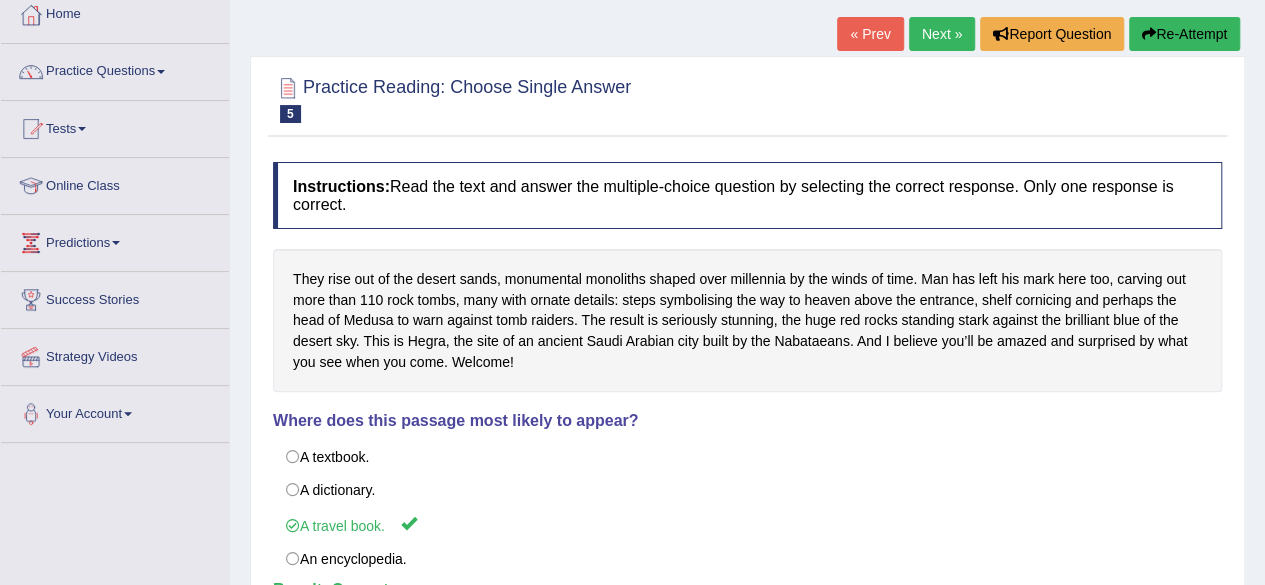 click on "Next »" at bounding box center (942, 34) 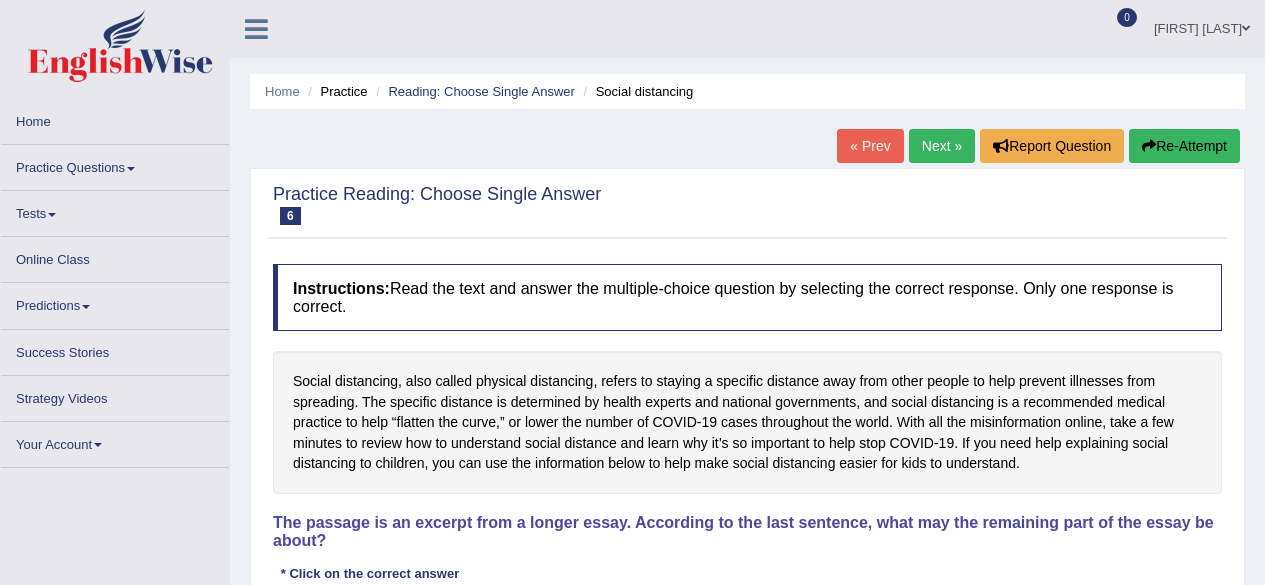 scroll, scrollTop: 0, scrollLeft: 0, axis: both 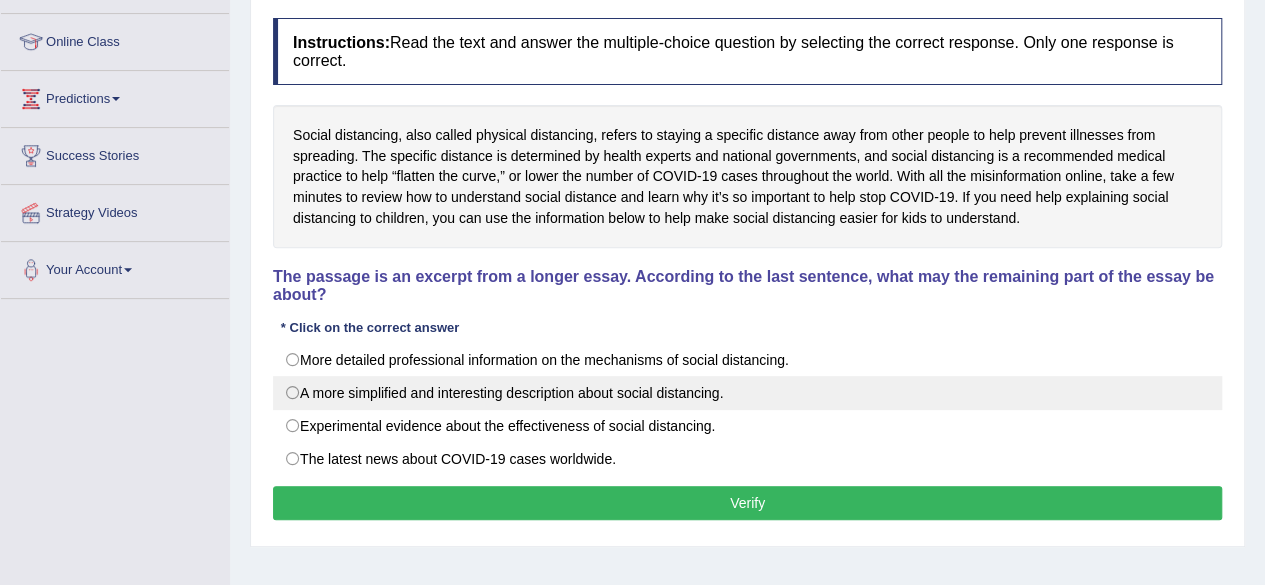 click on "A more simplified and interesting description about social distancing." at bounding box center (747, 393) 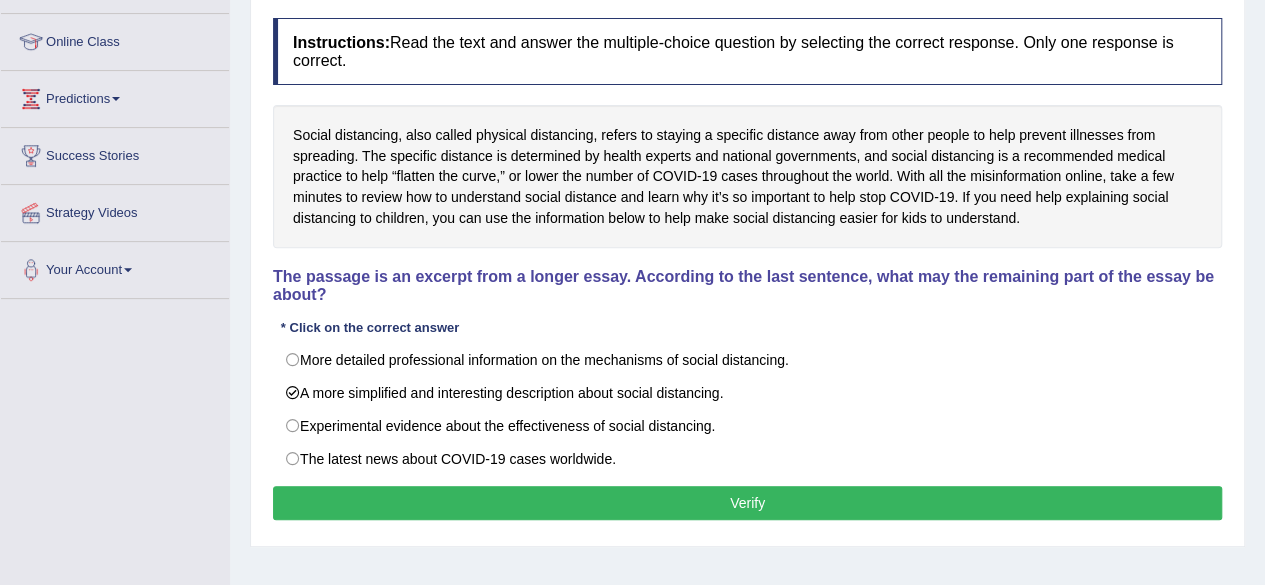 click on "Verify" at bounding box center (747, 503) 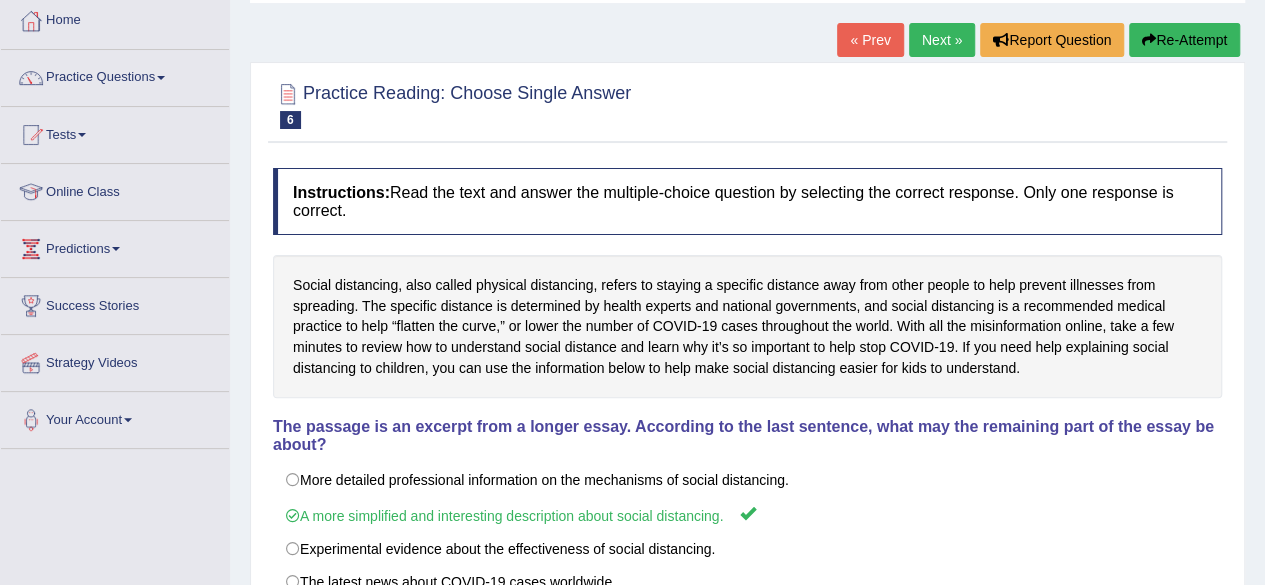 scroll, scrollTop: 0, scrollLeft: 0, axis: both 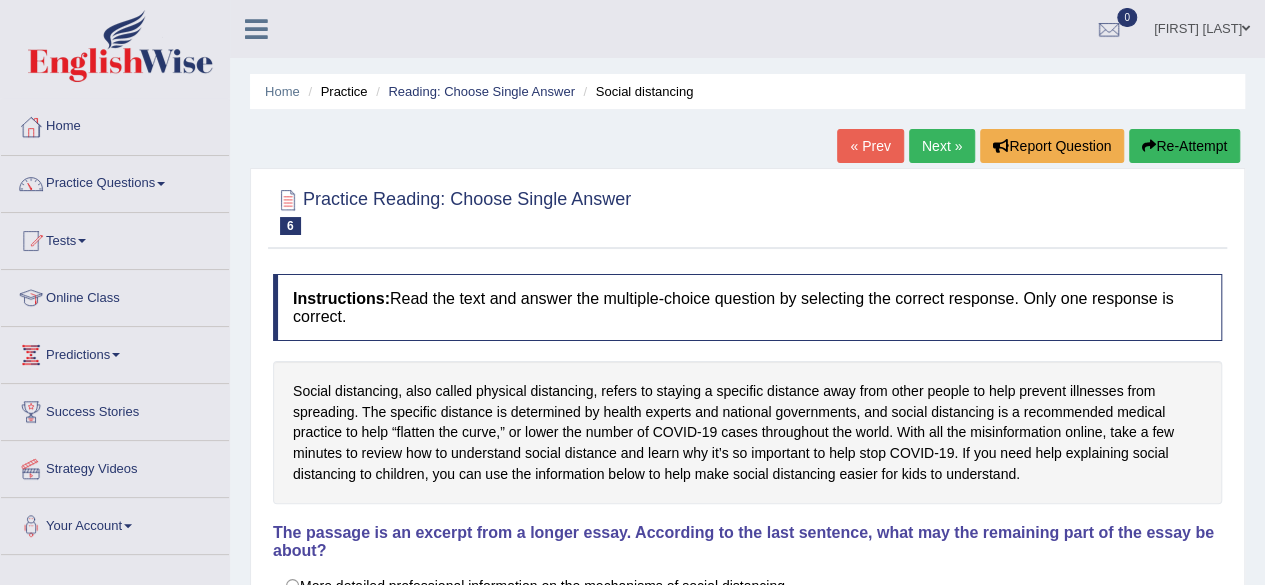click on "Next »" at bounding box center [942, 146] 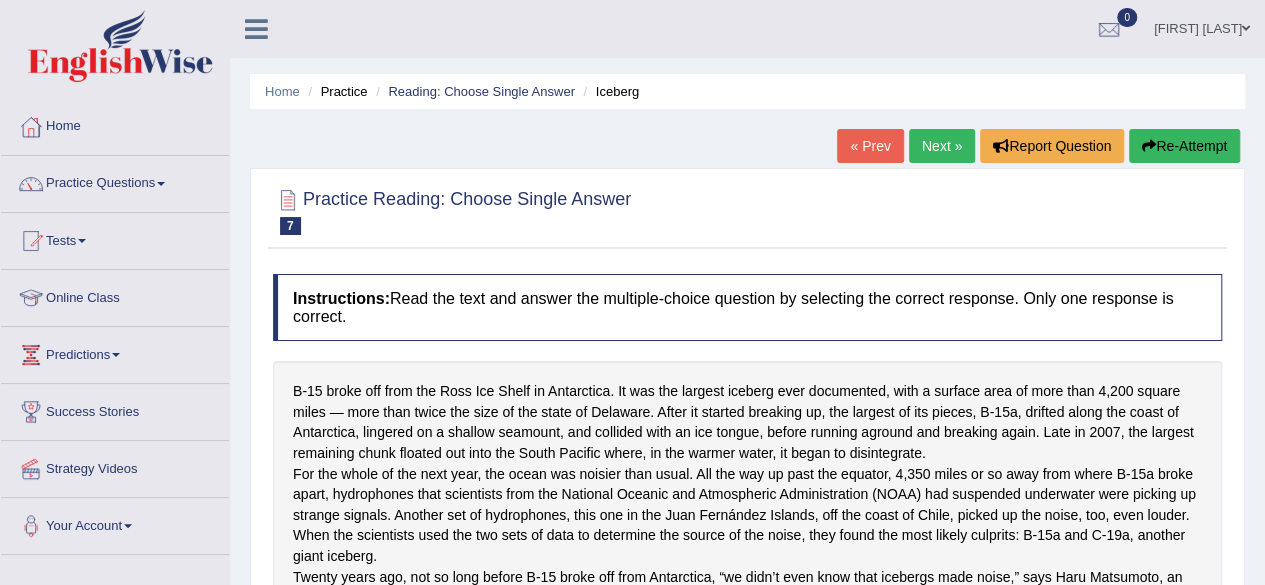 scroll, scrollTop: 120, scrollLeft: 0, axis: vertical 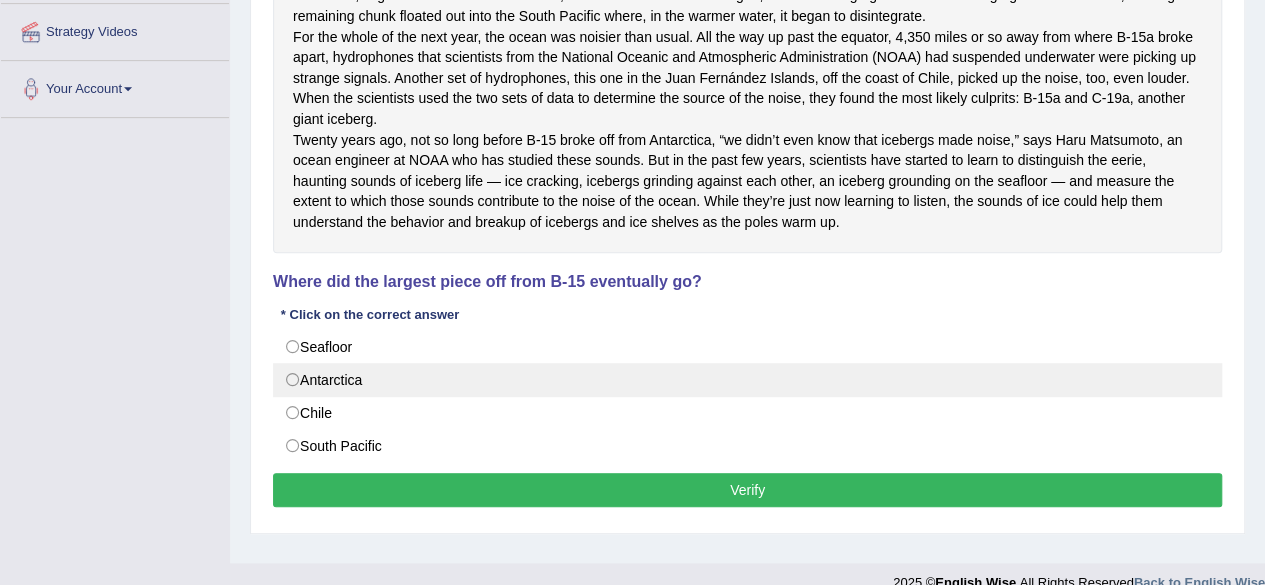 click on "Antarctica" at bounding box center [747, 380] 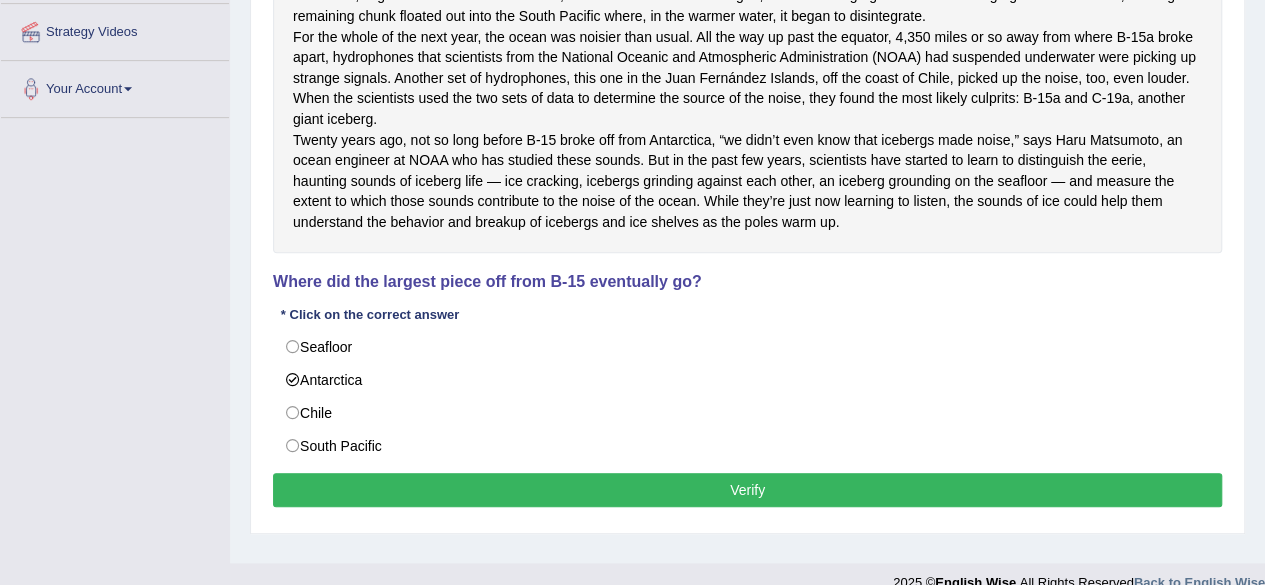 click on "Verify" at bounding box center (747, 490) 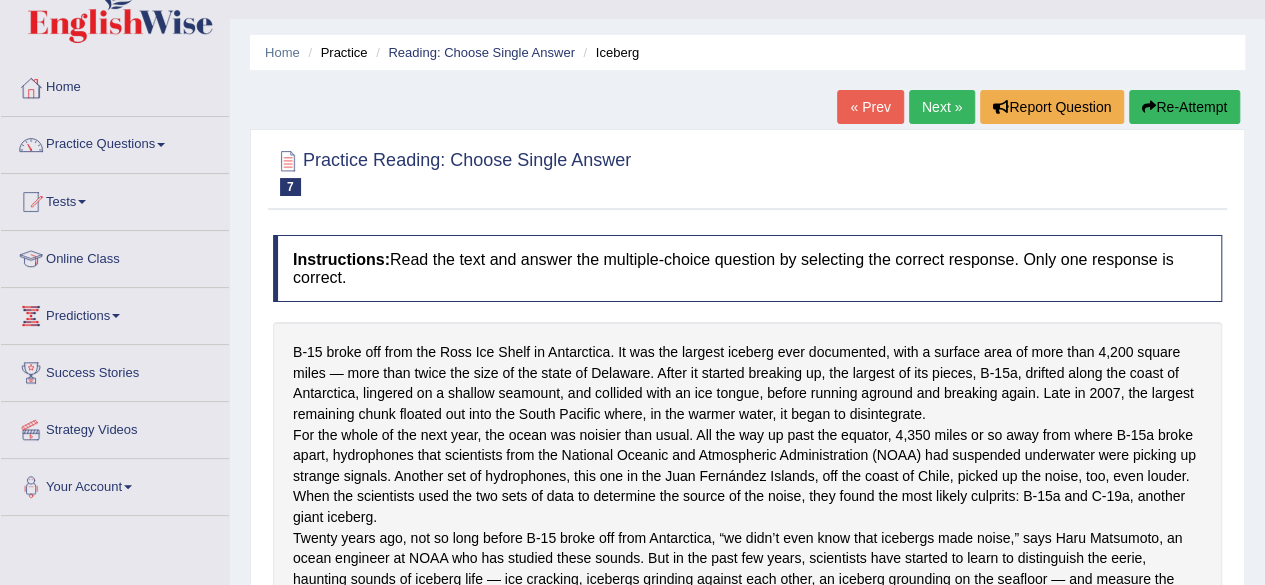 scroll, scrollTop: 0, scrollLeft: 0, axis: both 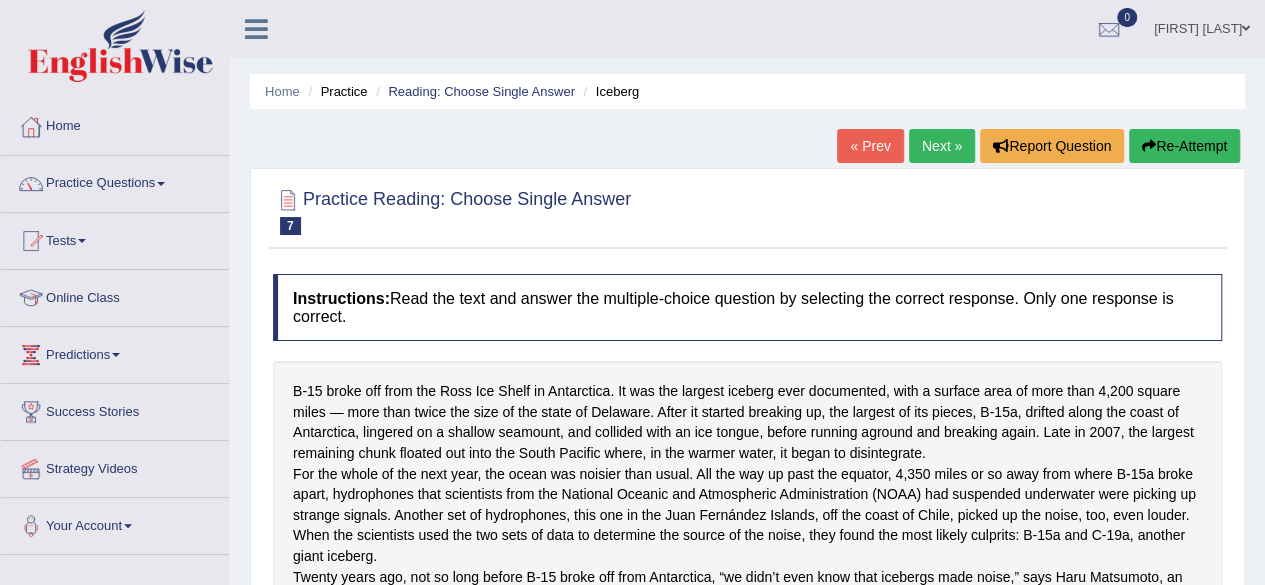 click on "Next »" at bounding box center (942, 146) 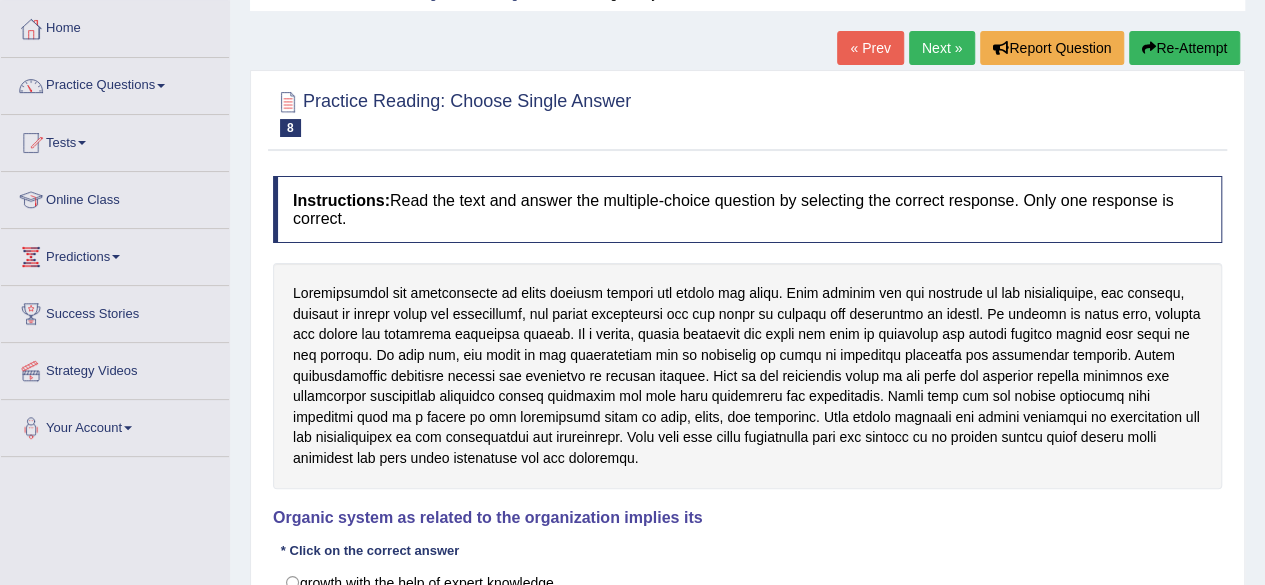 scroll, scrollTop: 98, scrollLeft: 0, axis: vertical 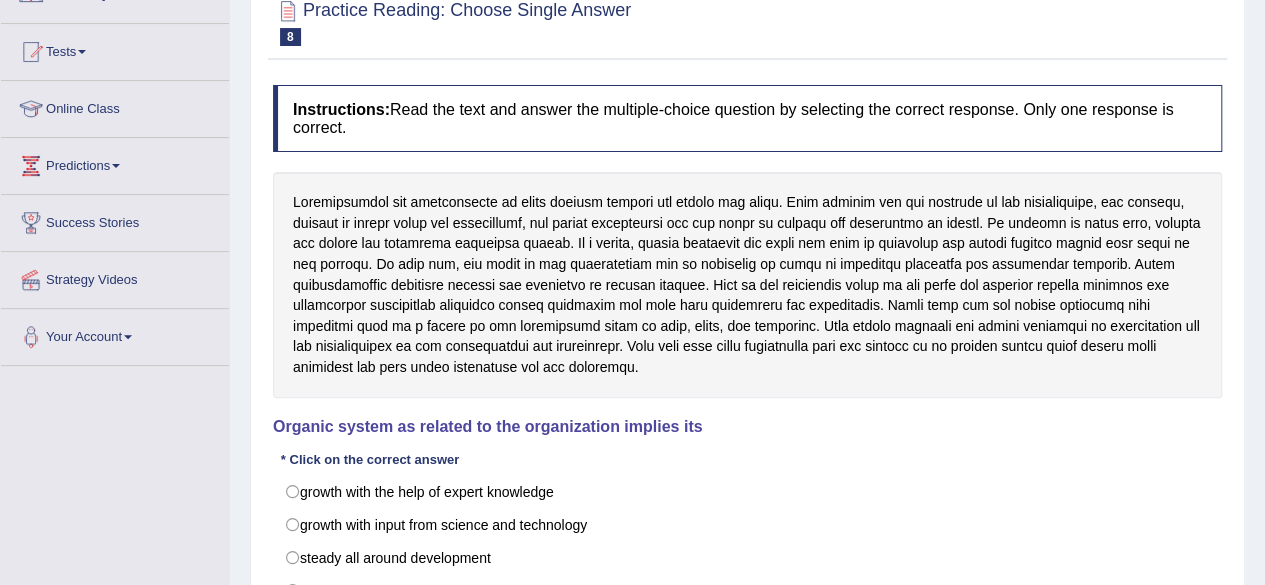 click at bounding box center (747, 284) 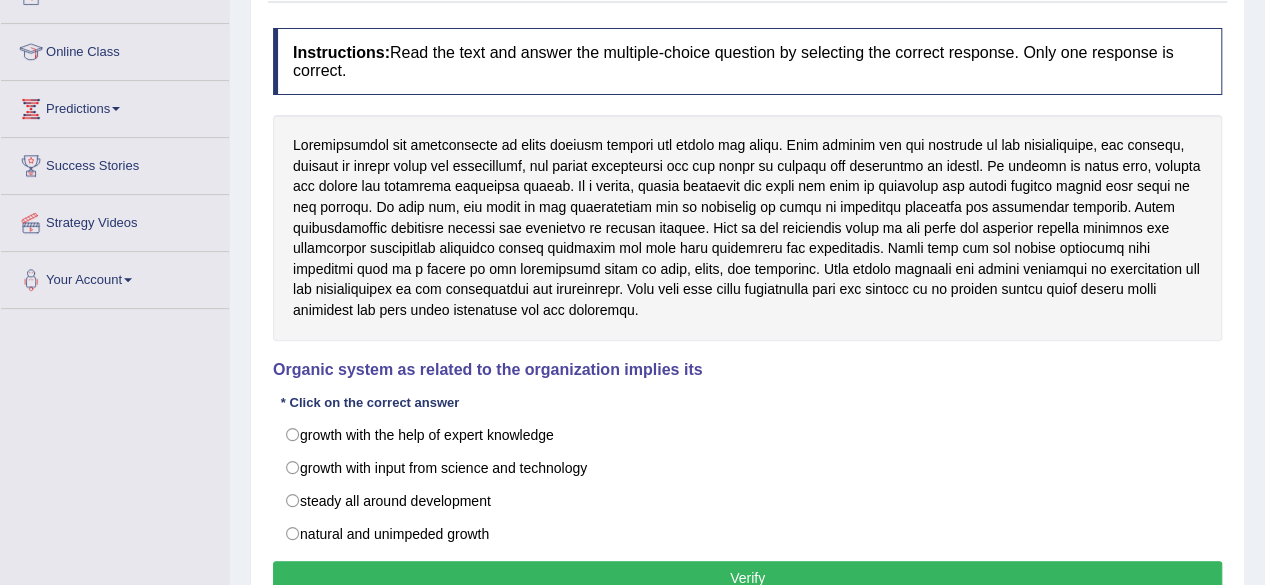 scroll, scrollTop: 253, scrollLeft: 0, axis: vertical 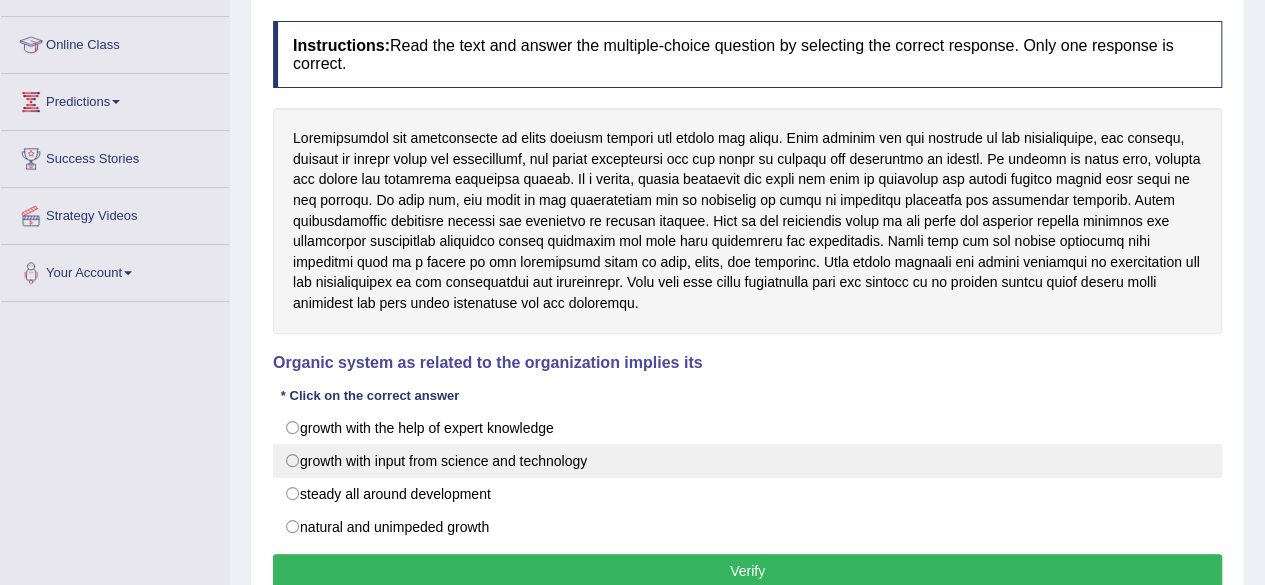click on "growth with input from science and technology" at bounding box center [747, 461] 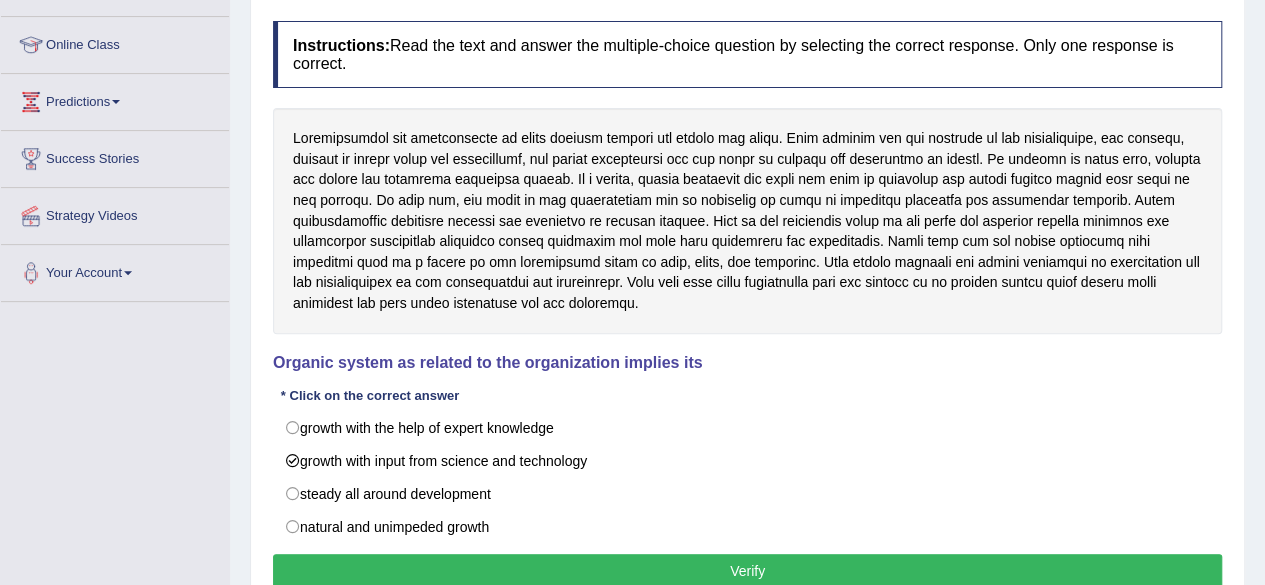 click on "Verify" at bounding box center (747, 571) 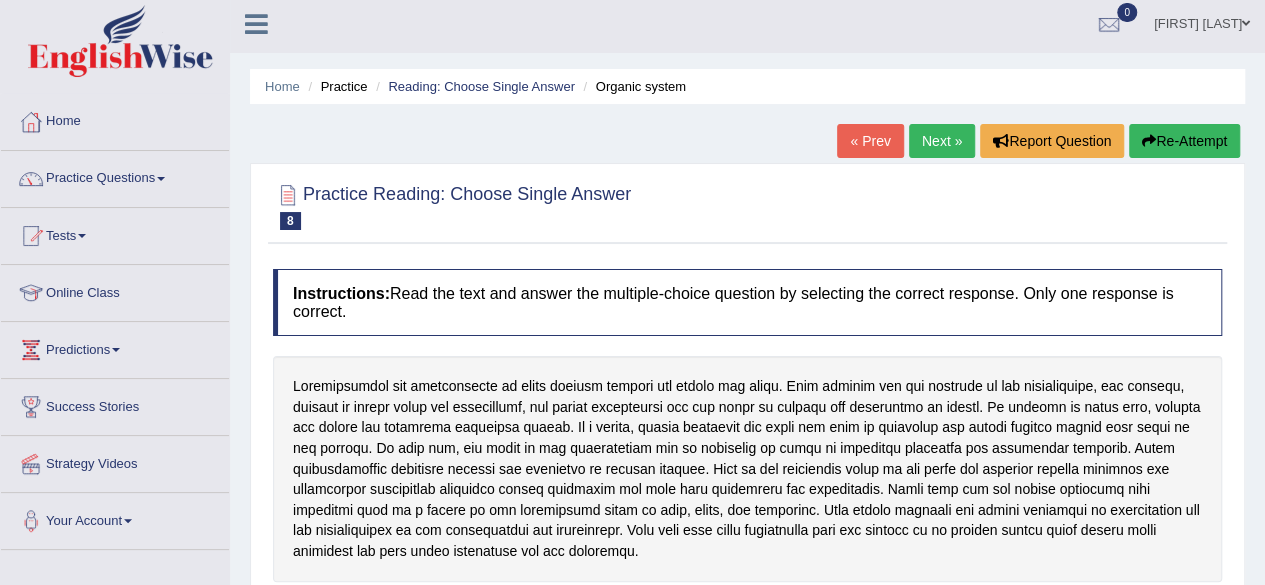 scroll, scrollTop: 0, scrollLeft: 0, axis: both 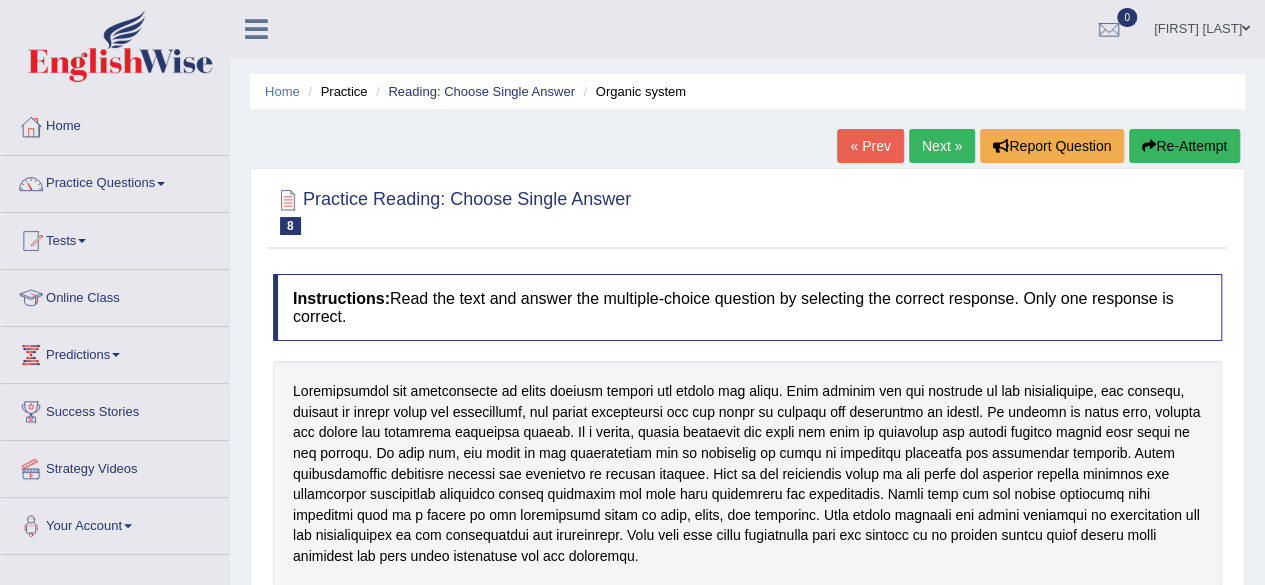 click on "Practice Questions" at bounding box center [115, 181] 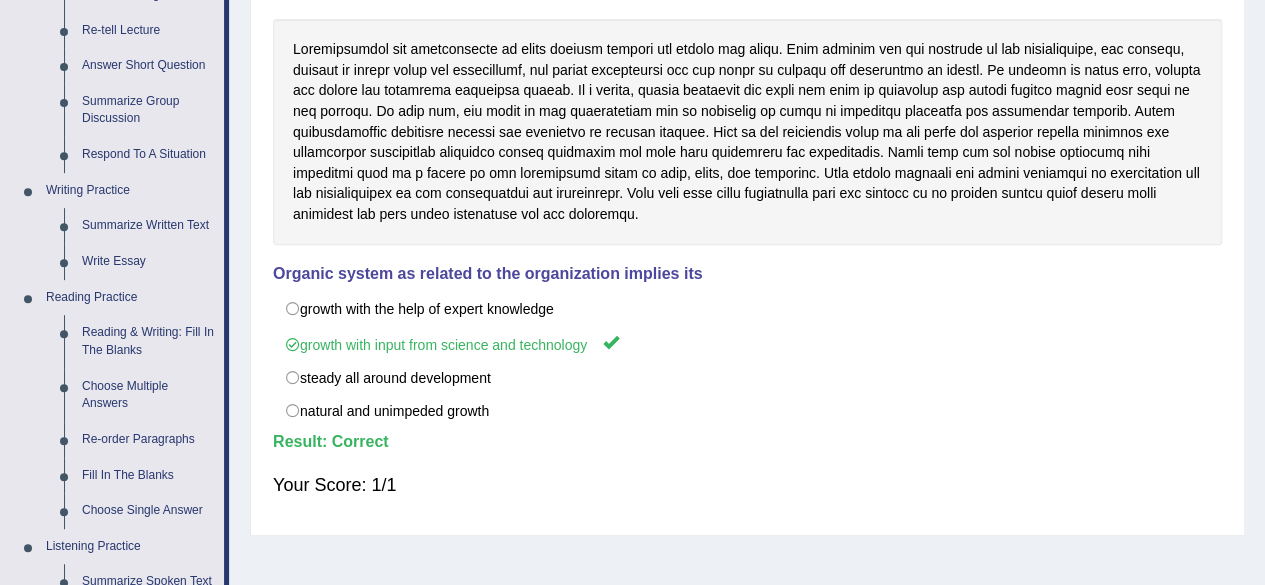 scroll, scrollTop: 365, scrollLeft: 0, axis: vertical 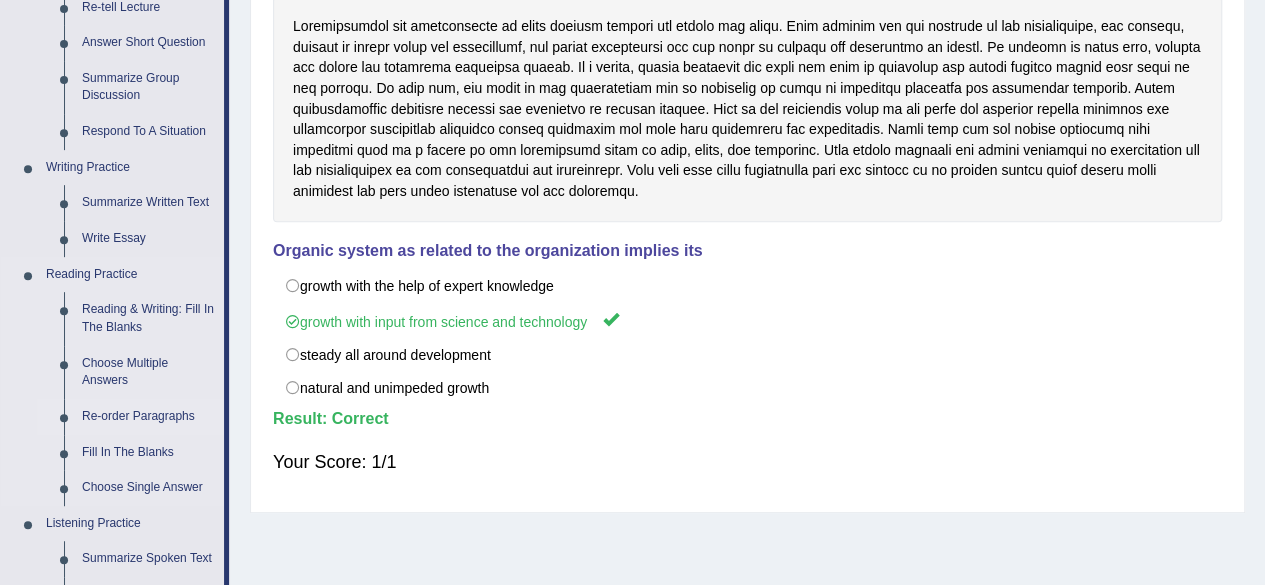 click on "Re-order Paragraphs" at bounding box center (148, 417) 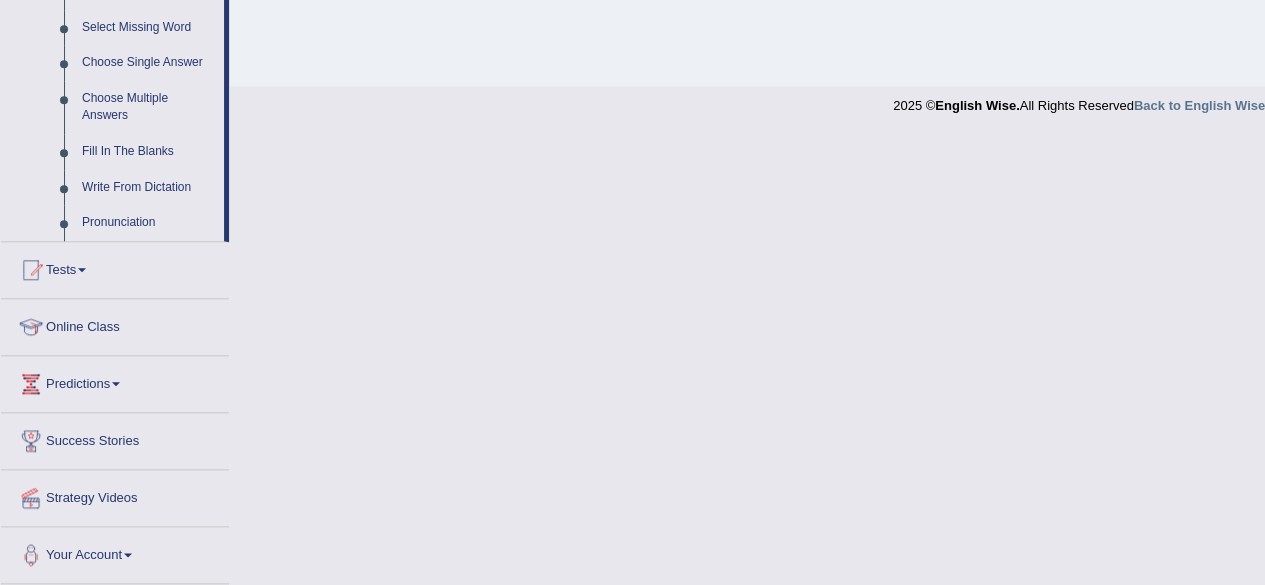 scroll, scrollTop: 1010, scrollLeft: 0, axis: vertical 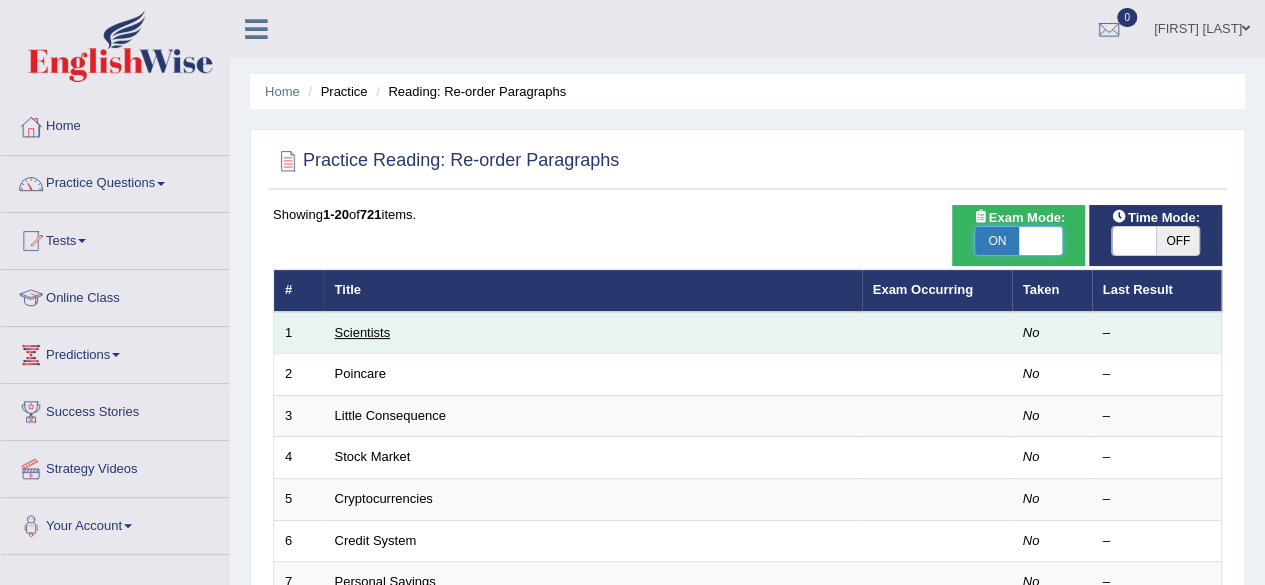 click on "Scientists" at bounding box center [363, 332] 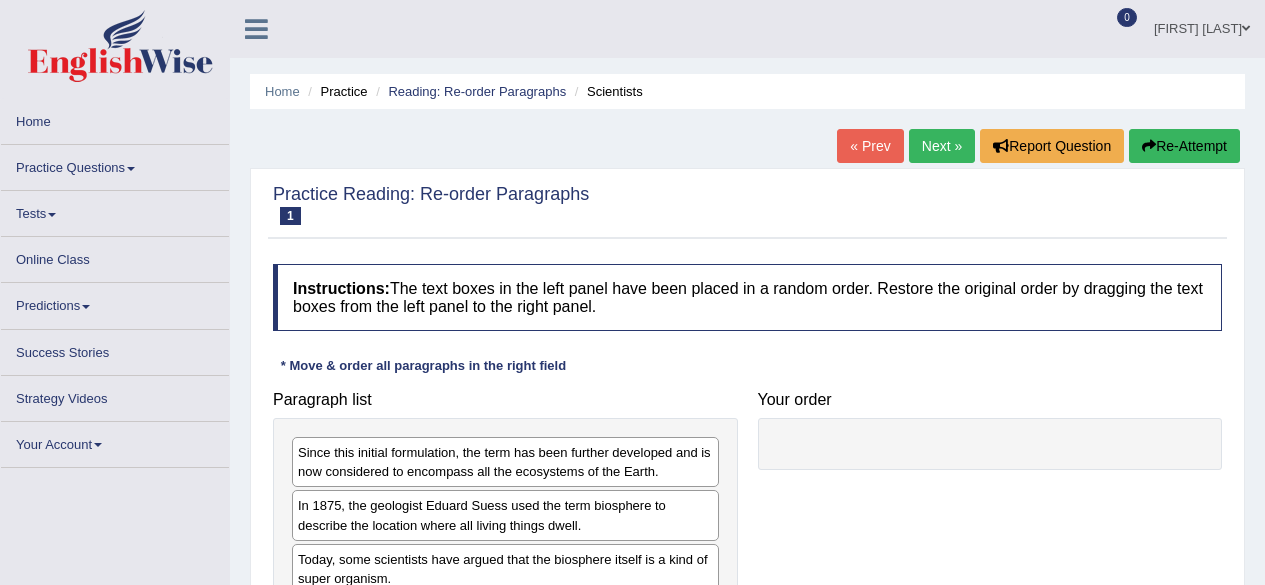 scroll, scrollTop: 0, scrollLeft: 0, axis: both 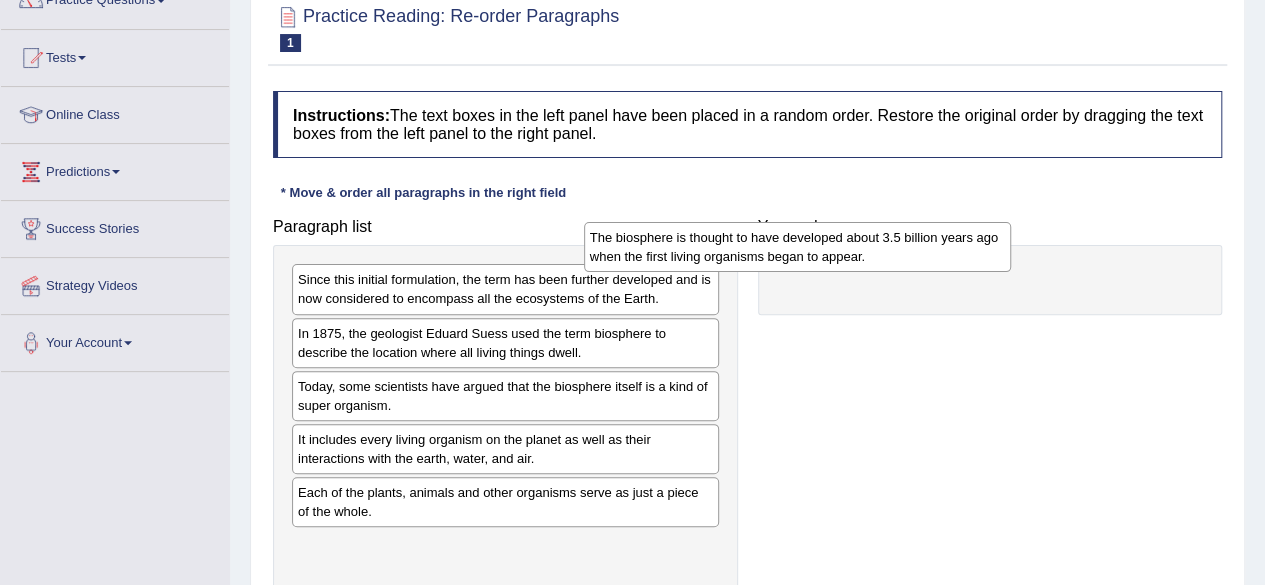 drag, startPoint x: 526, startPoint y: 507, endPoint x: 857, endPoint y: 260, distance: 413.00122 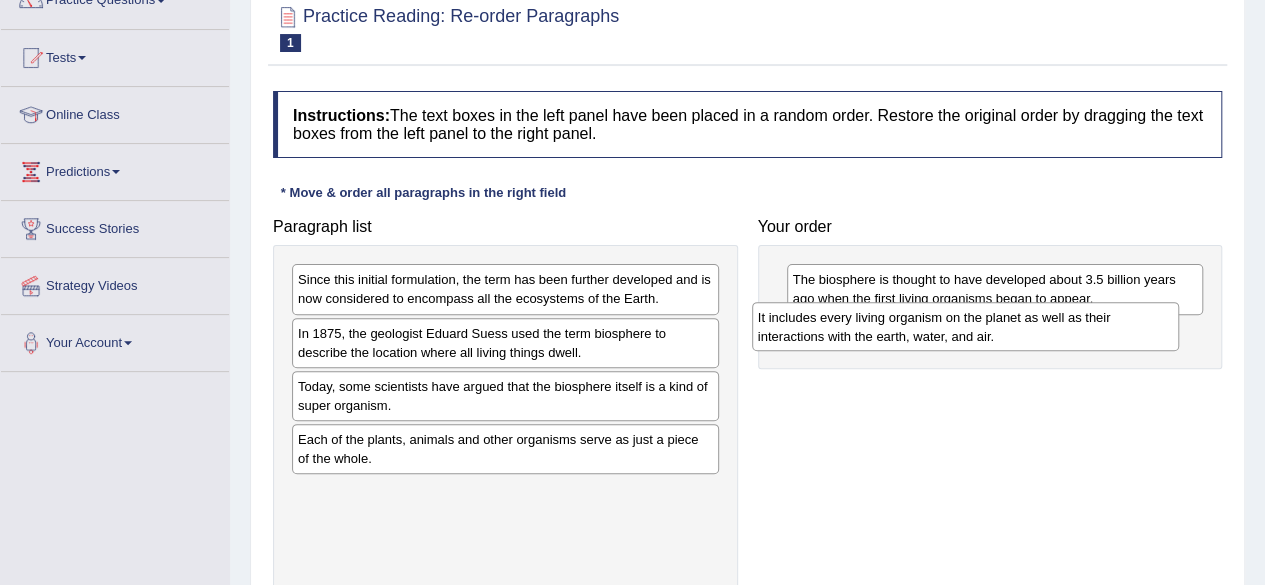 drag, startPoint x: 542, startPoint y: 439, endPoint x: 1000, endPoint y: 333, distance: 470.10638 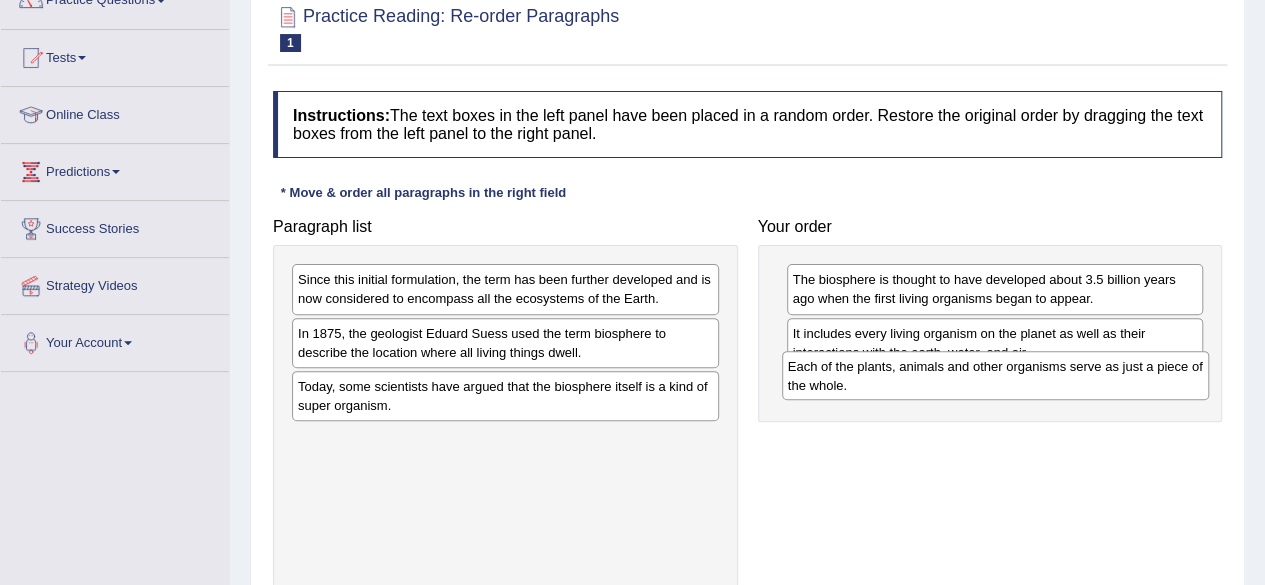 drag, startPoint x: 590, startPoint y: 457, endPoint x: 1078, endPoint y: 391, distance: 492.4429 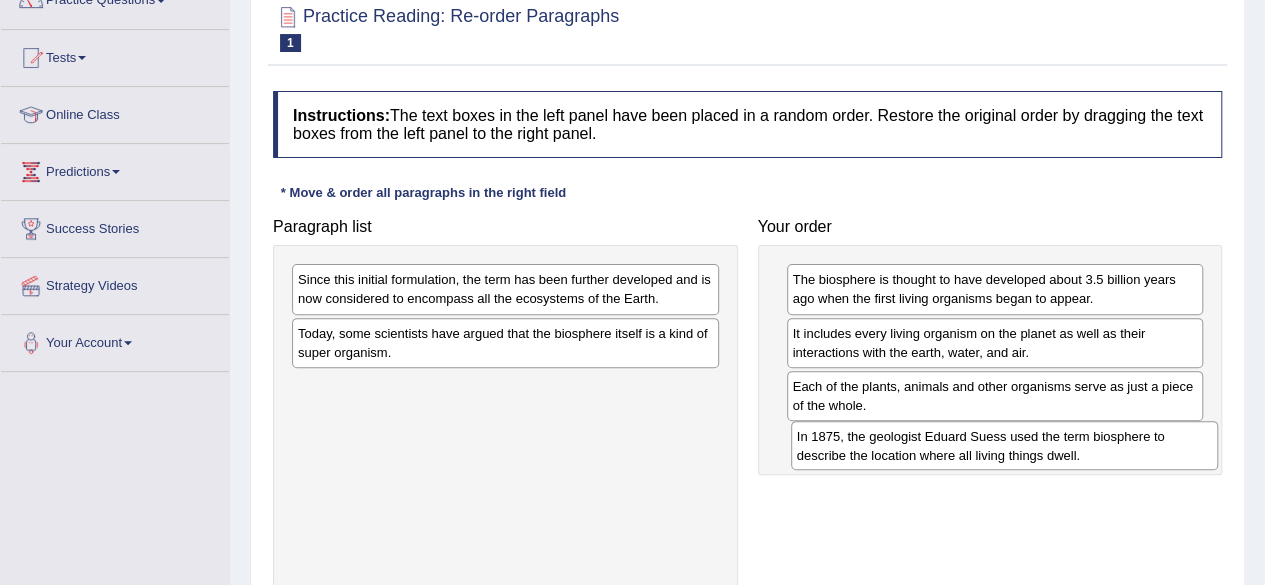 drag, startPoint x: 557, startPoint y: 347, endPoint x: 1056, endPoint y: 451, distance: 509.72247 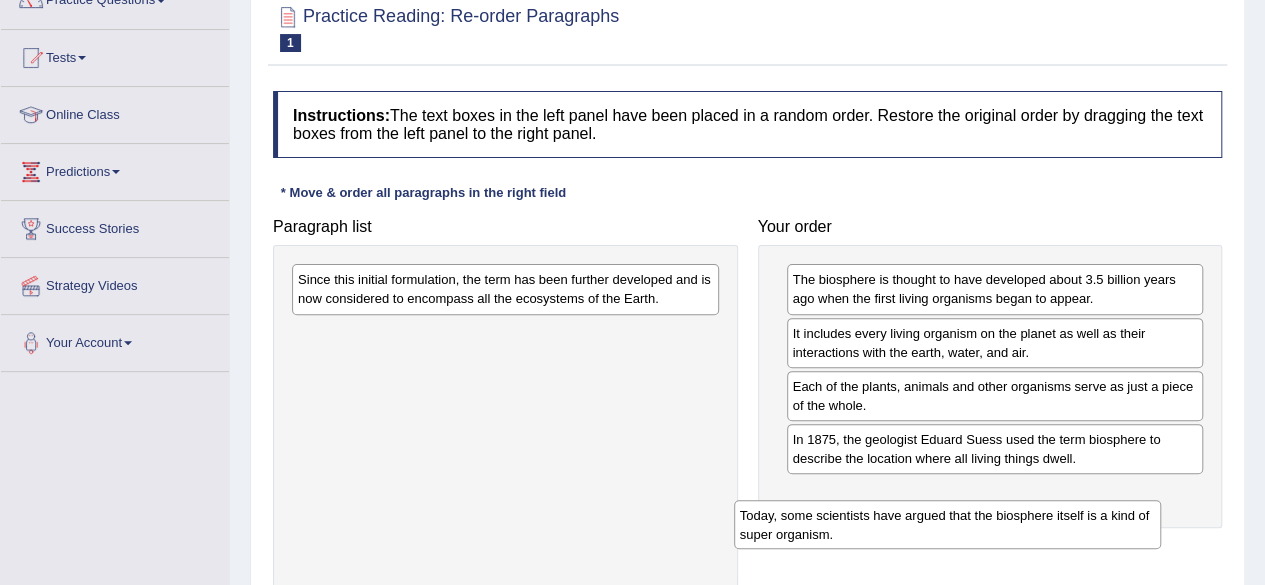 drag, startPoint x: 620, startPoint y: 353, endPoint x: 1081, endPoint y: 545, distance: 499.3846 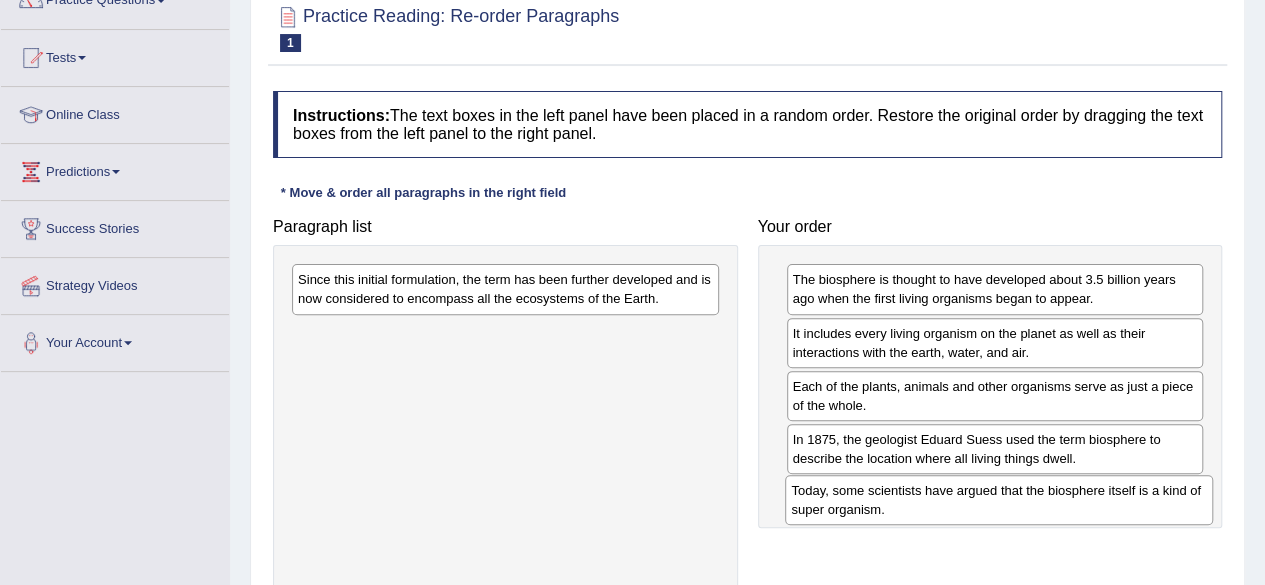 click on "Paragraph list
Since this initial formulation, the term has been further developed and is now considered to encompass all the ecosystems of the Earth. Today, some scientists have argued that the biosphere itself is a kind of super organism.
Correct order
In 1875, the geologist Eduard Suess used the term biosphere to describe the location where all living things dwell. Since this initial formulation, the term has been further developed and is now considered to encompass all the ecosystems of the Earth. It includes every living organism on the planet as well as their interactions with the earth, water, and air. The biosphere is thought to have developed about 3.5 billion years ago when the first living organisms began to appear. Today, some scientists have argued that the biosphere itself is a kind of super organism. Each of the plants, animals and other organisms serve as just a piece of the whole.
Your order" at bounding box center (747, 402) 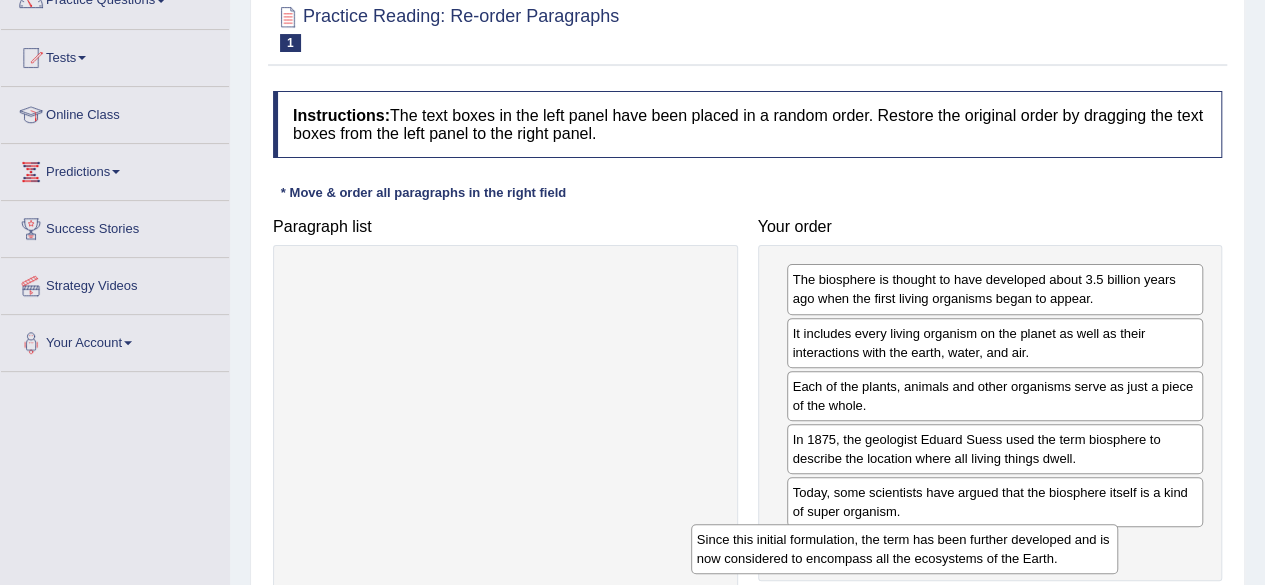drag, startPoint x: 669, startPoint y: 282, endPoint x: 1143, endPoint y: 608, distance: 575.2843 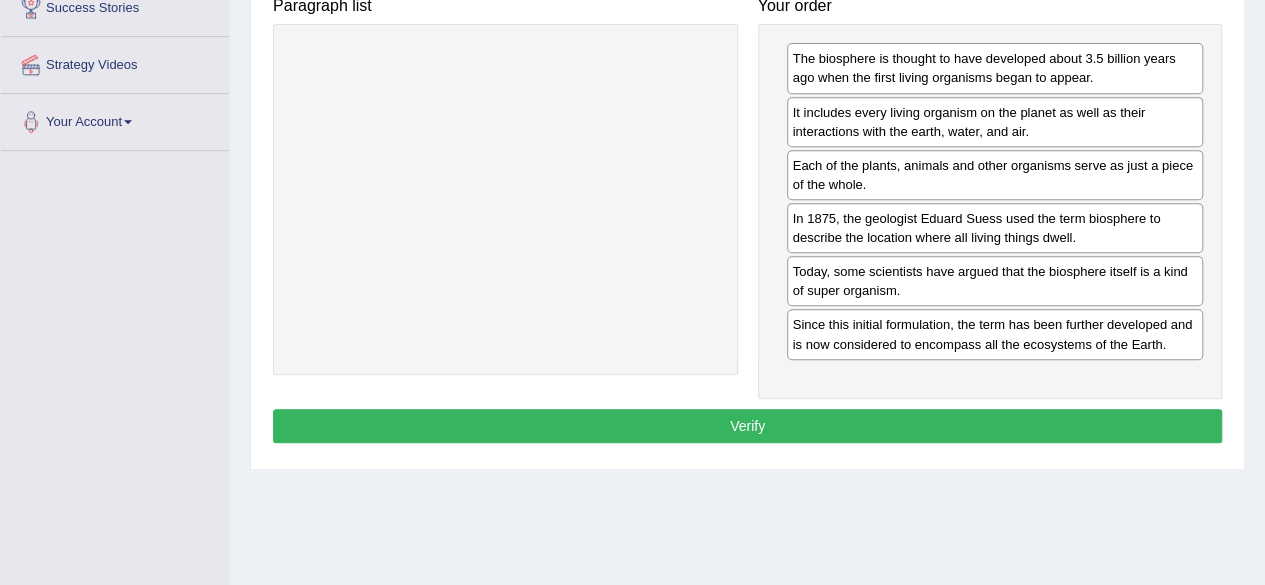 scroll, scrollTop: 412, scrollLeft: 0, axis: vertical 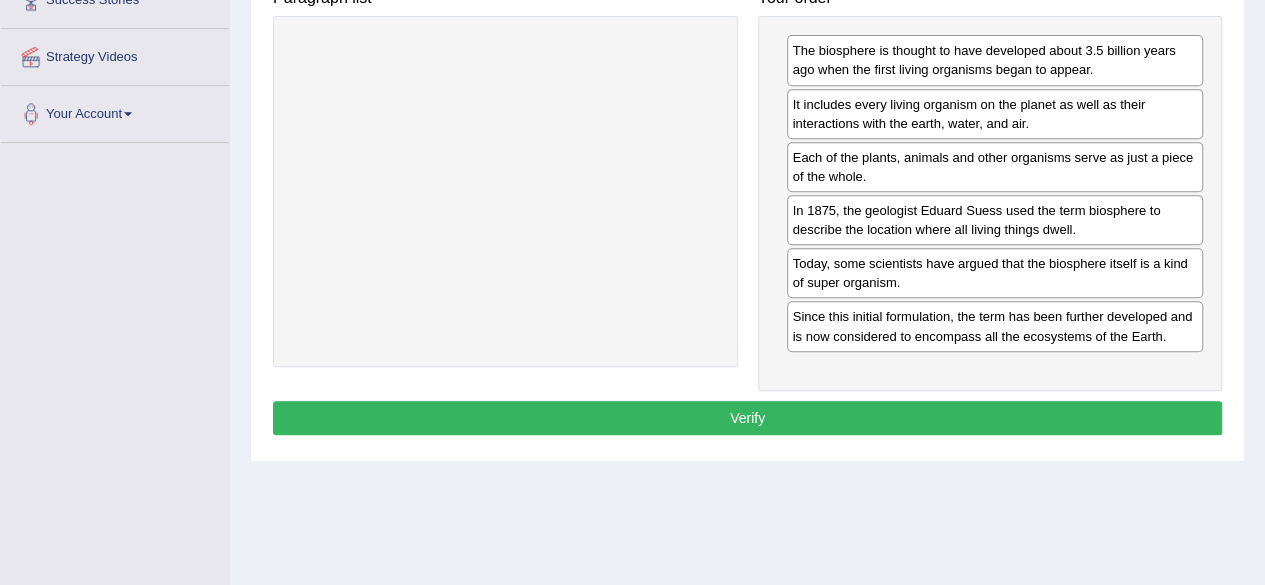 click on "Verify" at bounding box center [747, 418] 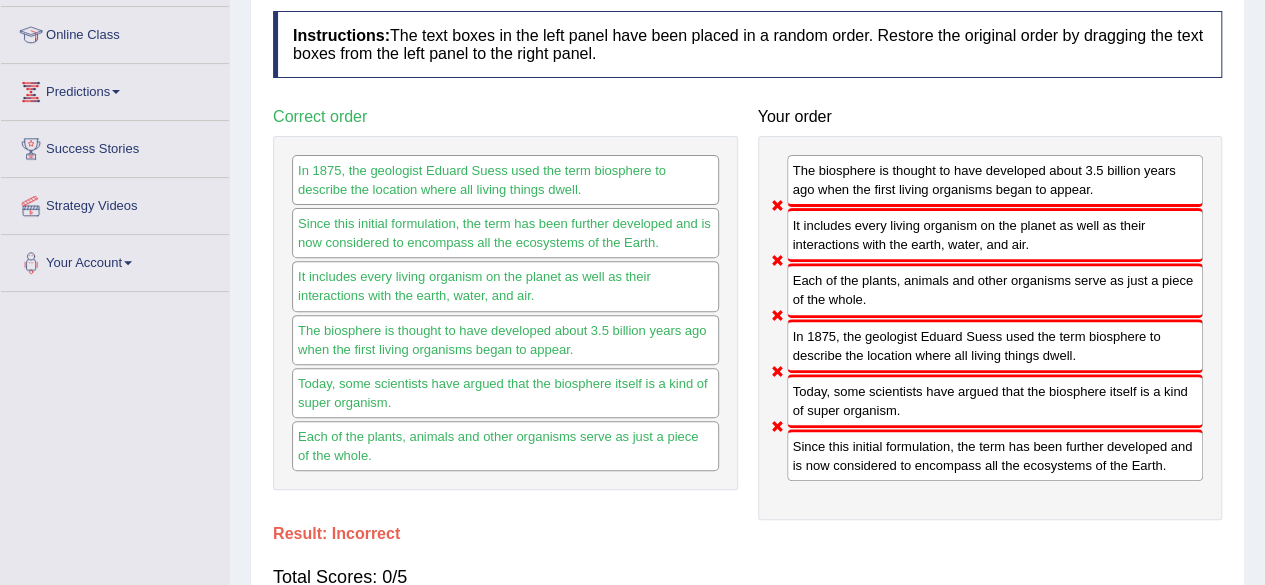 scroll, scrollTop: 274, scrollLeft: 0, axis: vertical 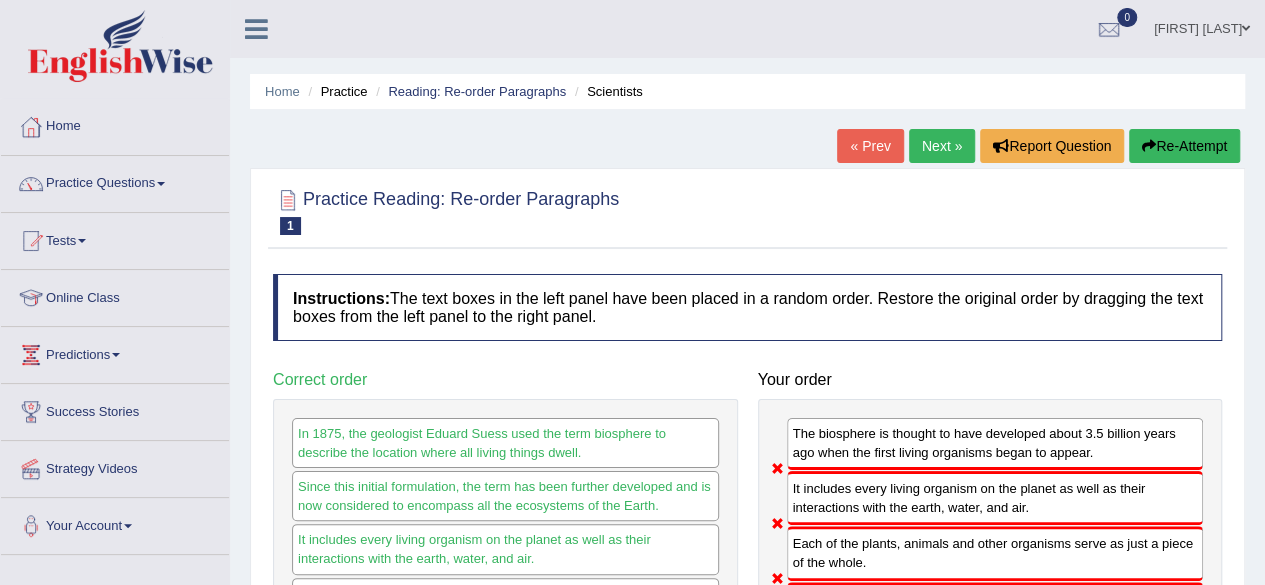 click on "Next »" at bounding box center [942, 146] 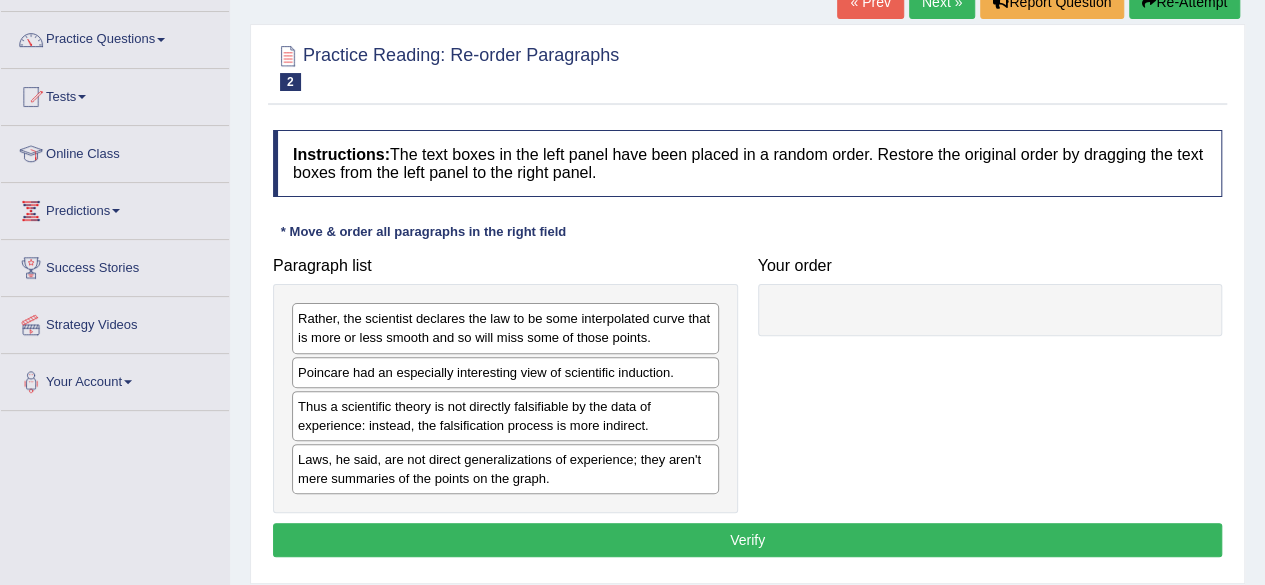 scroll, scrollTop: 156, scrollLeft: 0, axis: vertical 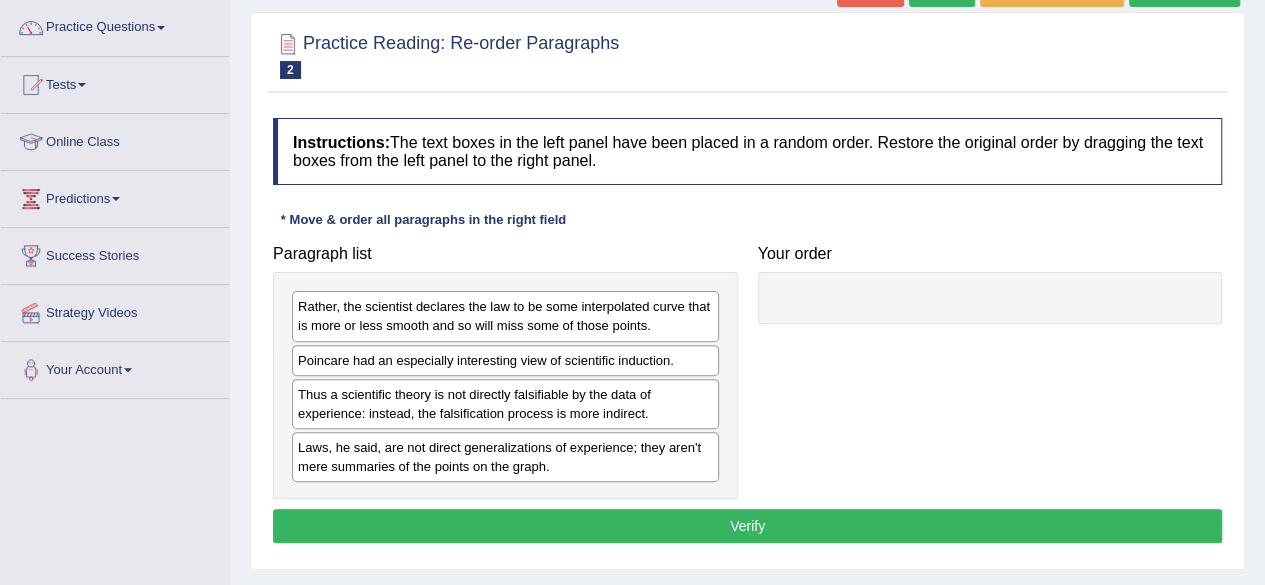 click on "Laws, he said, are not direct generalizations of experience; they aren't mere summaries of the points on the graph." at bounding box center [505, 457] 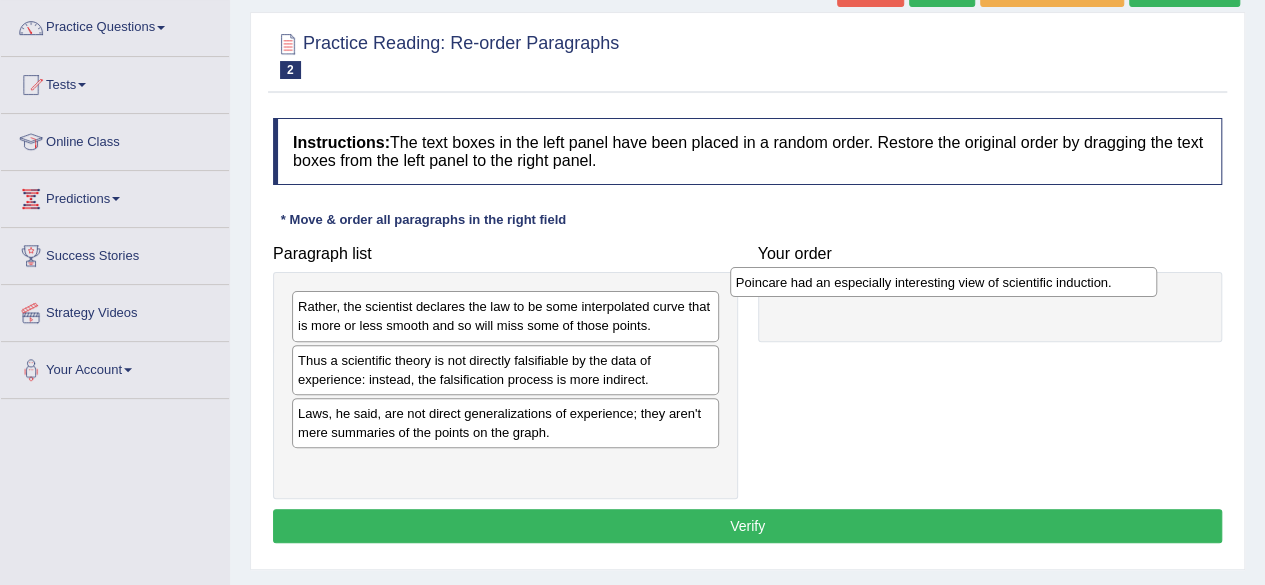 drag, startPoint x: 666, startPoint y: 357, endPoint x: 1104, endPoint y: 279, distance: 444.891 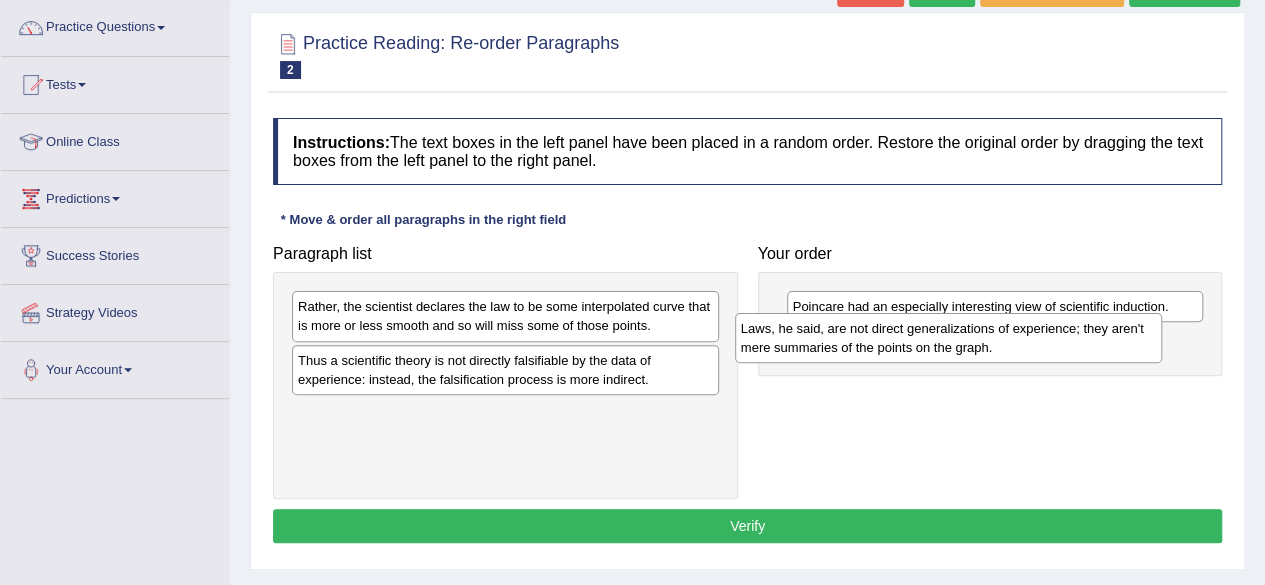 drag, startPoint x: 603, startPoint y: 425, endPoint x: 1046, endPoint y: 342, distance: 450.70834 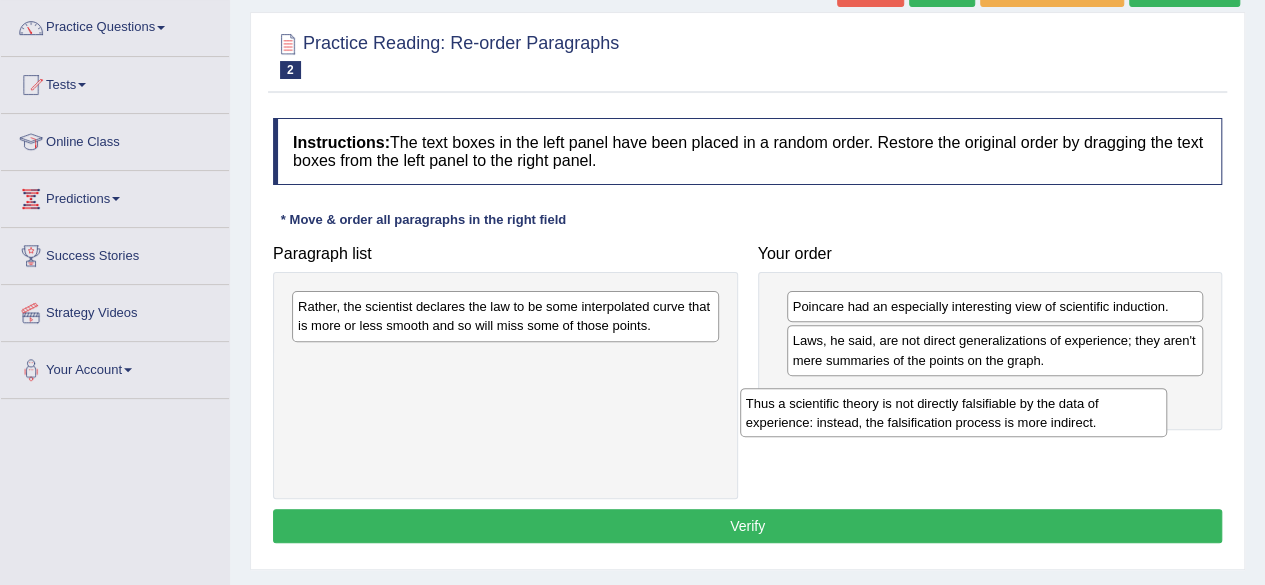 drag, startPoint x: 502, startPoint y: 374, endPoint x: 940, endPoint y: 395, distance: 438.50314 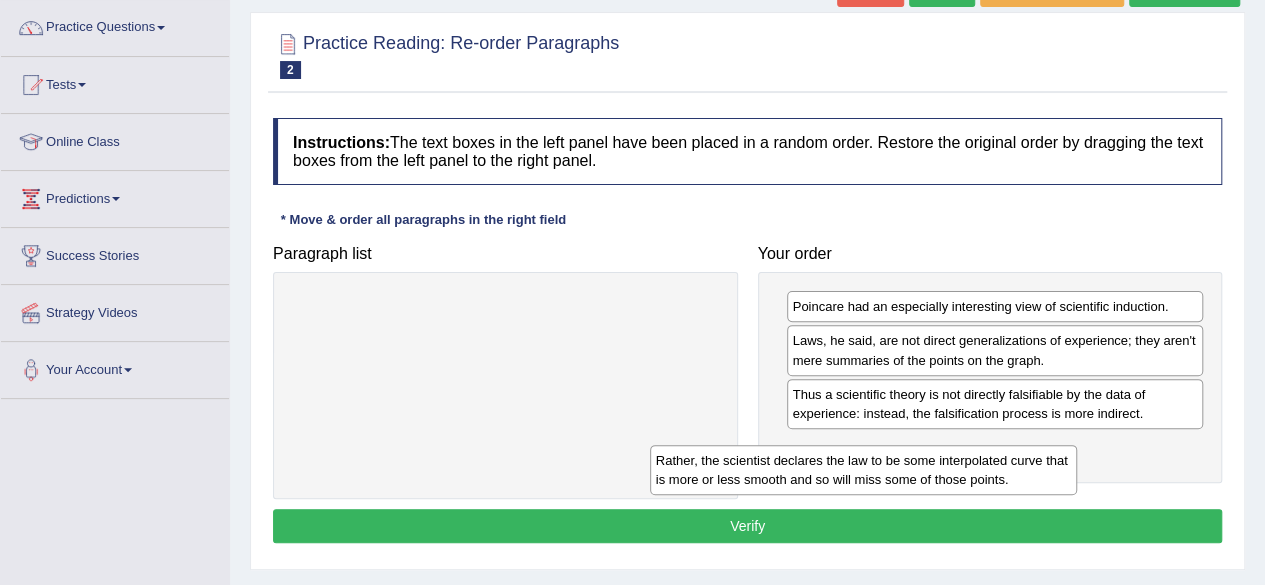 drag, startPoint x: 668, startPoint y: 324, endPoint x: 1026, endPoint y: 477, distance: 389.32376 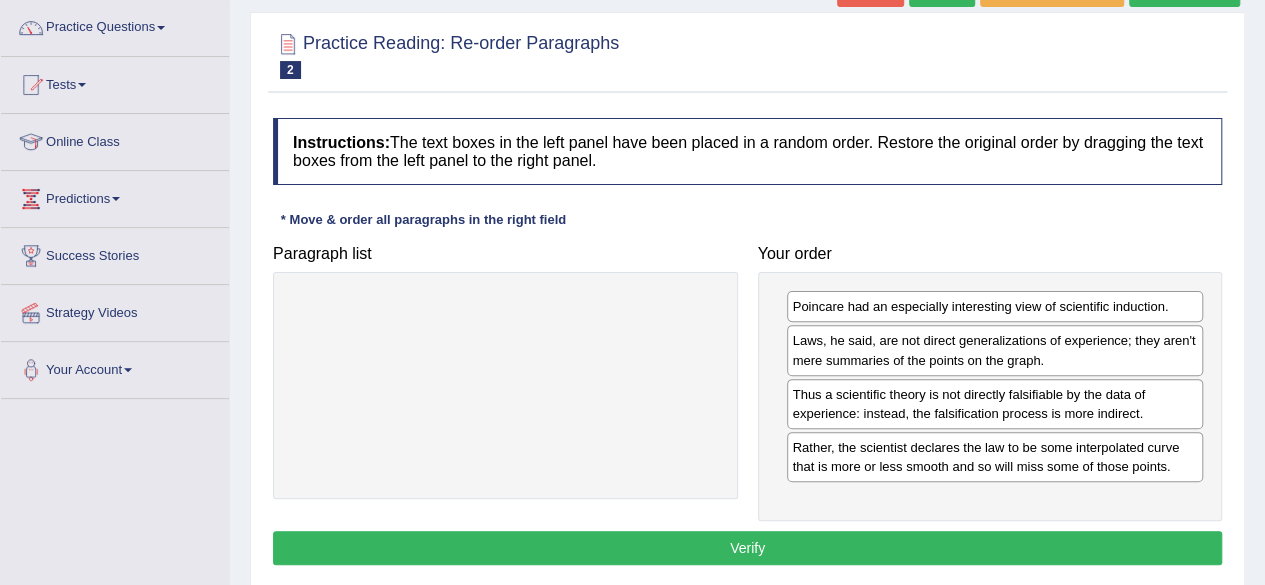 click on "Verify" at bounding box center [747, 548] 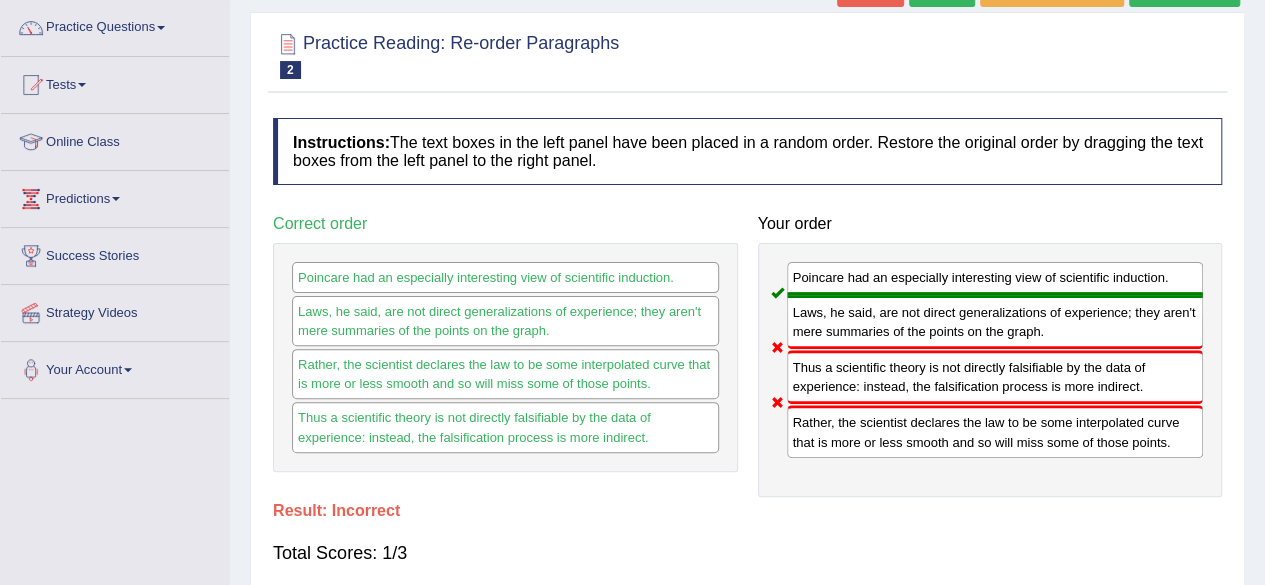 click on "Next »" at bounding box center [942, -10] 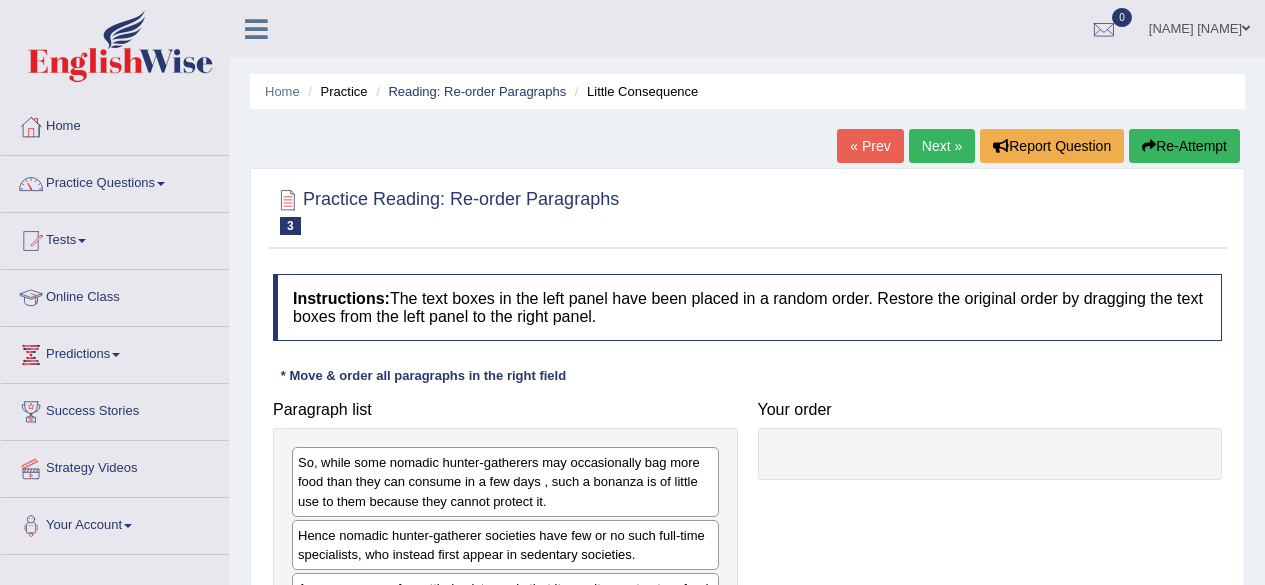 scroll, scrollTop: 0, scrollLeft: 0, axis: both 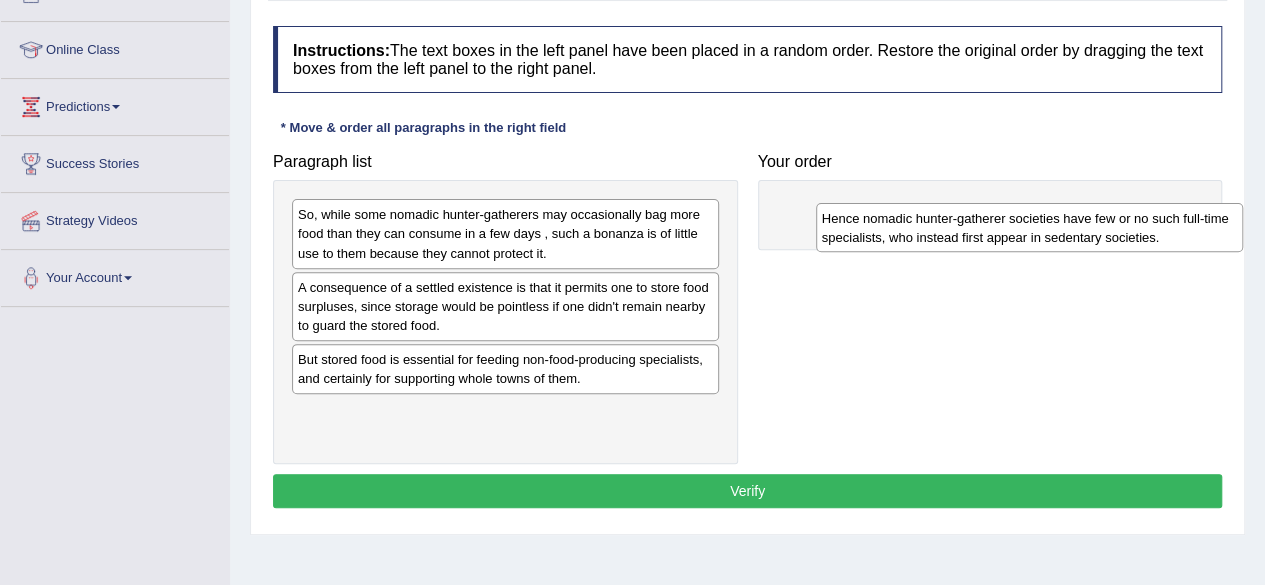 drag, startPoint x: 566, startPoint y: 311, endPoint x: 1090, endPoint y: 243, distance: 528.3938 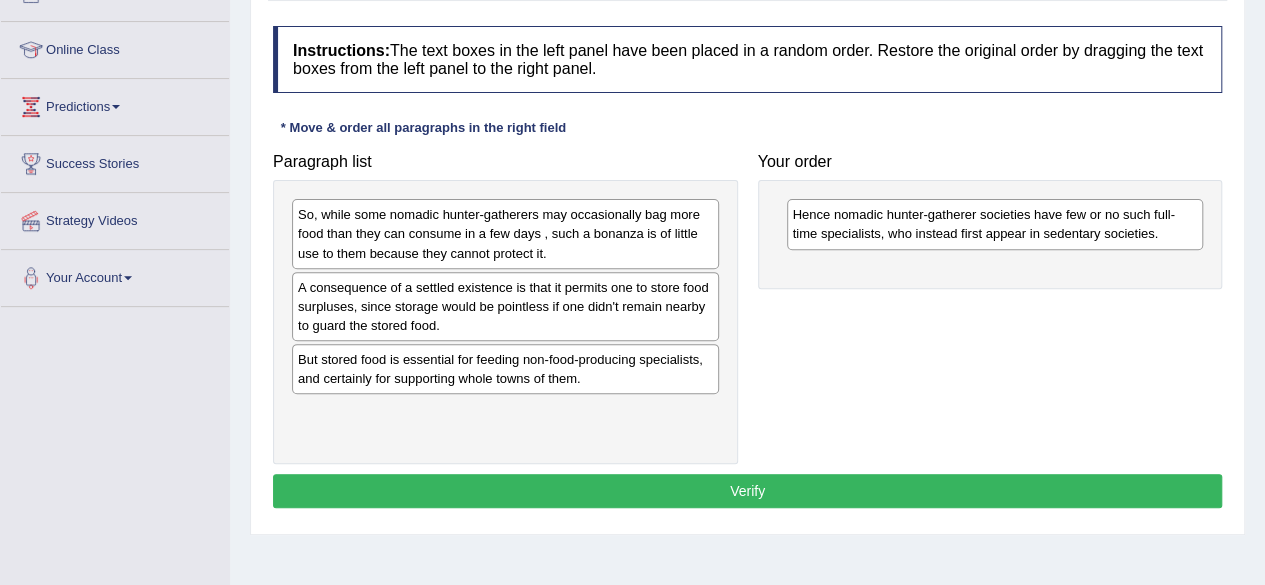 click on "Hence nomadic hunter-gatherer societies have few or no such full-time specialists, who instead first appear in
sedentary societies." at bounding box center [990, 234] 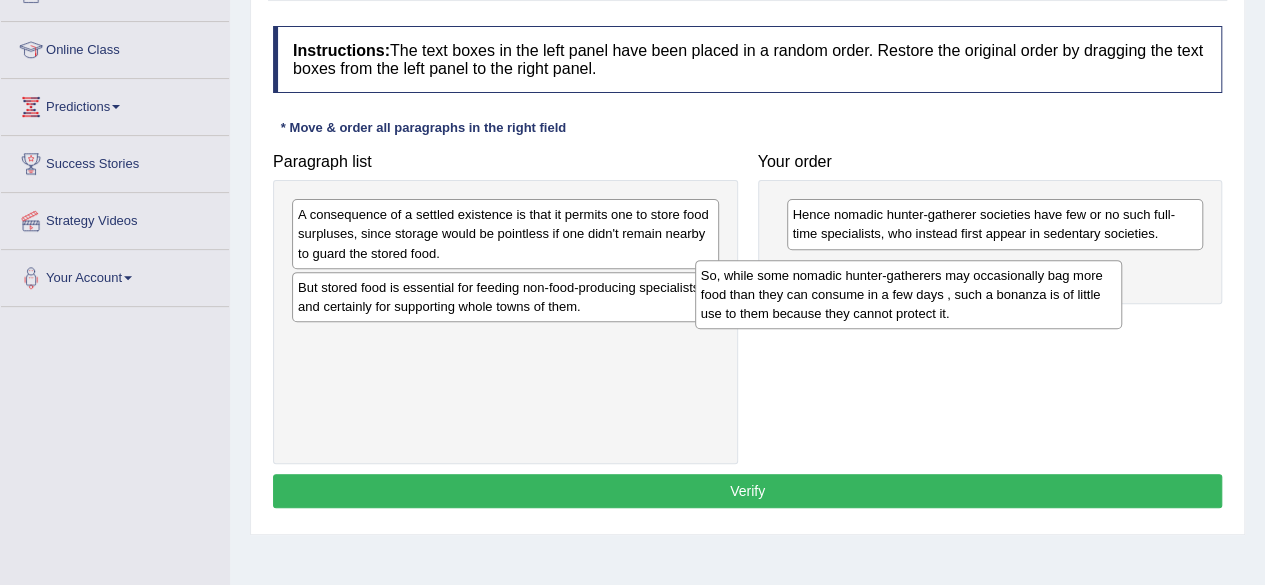 drag, startPoint x: 634, startPoint y: 234, endPoint x: 1094, endPoint y: 310, distance: 466.236 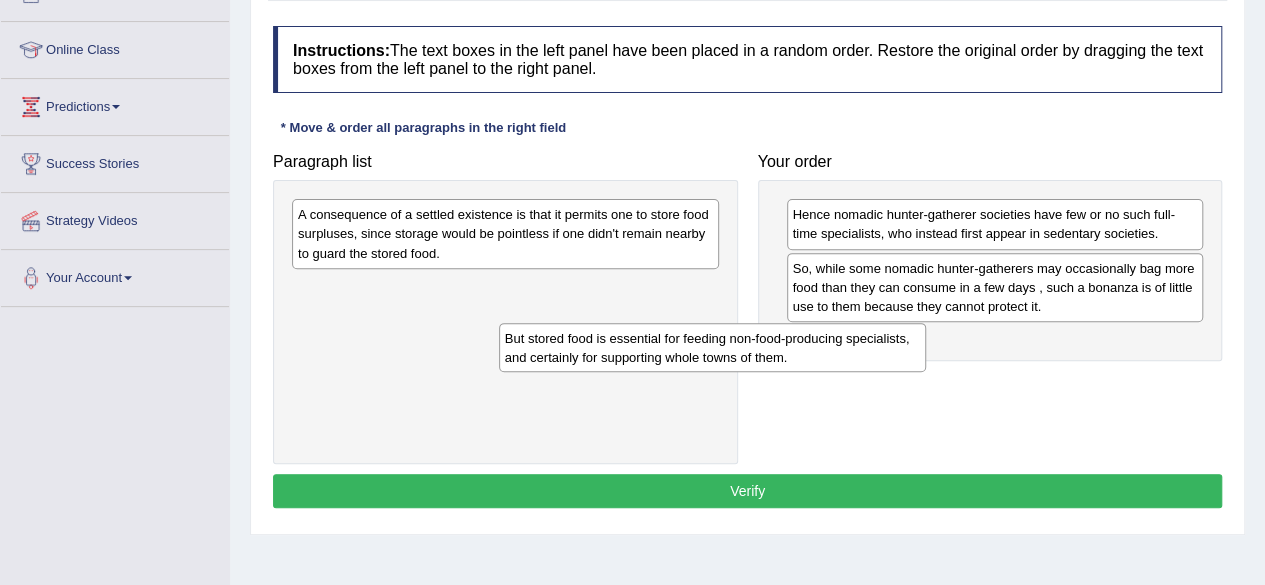 drag, startPoint x: 672, startPoint y: 306, endPoint x: 1083, endPoint y: 338, distance: 412.24387 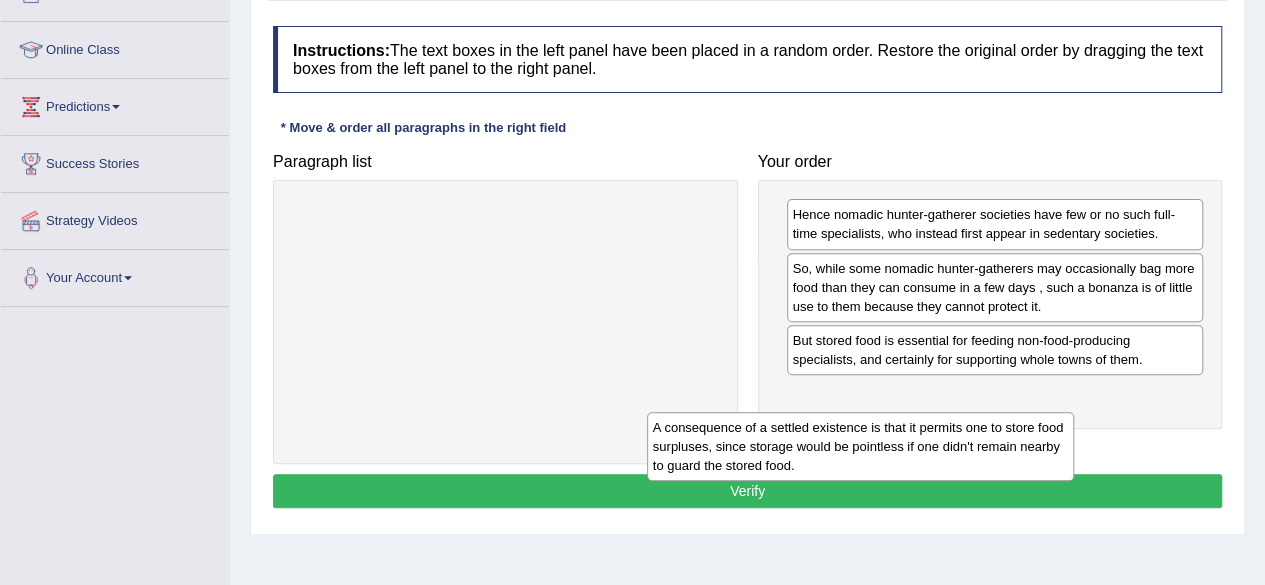 drag, startPoint x: 684, startPoint y: 245, endPoint x: 1105, endPoint y: 497, distance: 490.6577 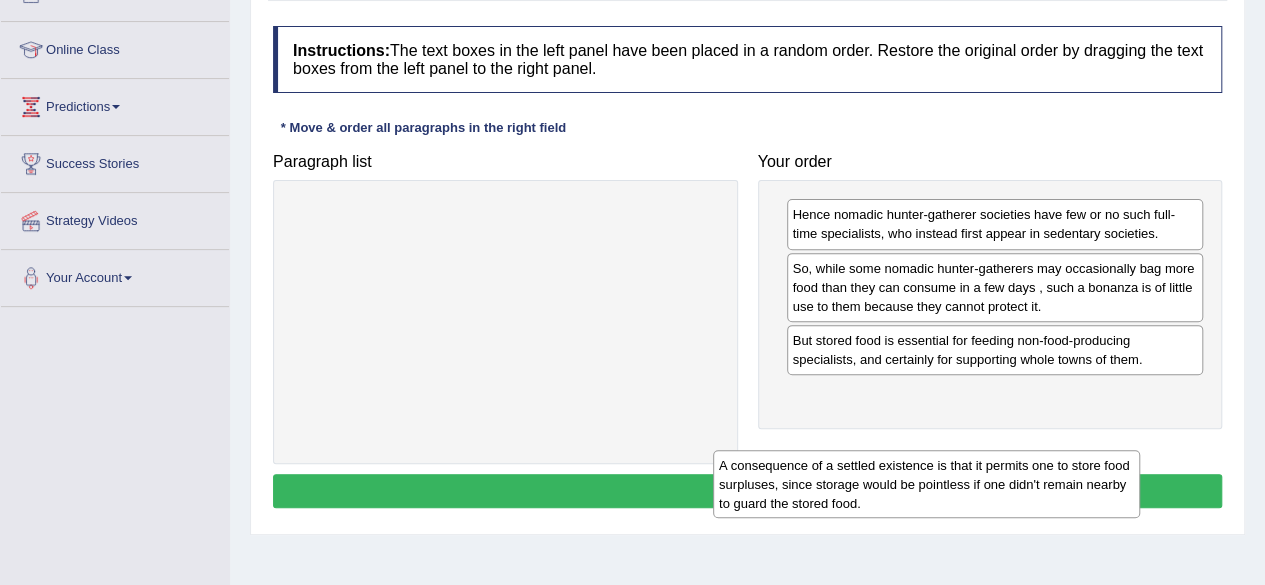 click on "Instructions:  The text boxes in the left panel have been placed in a random order. Restore the original order by dragging the text boxes from the left panel to the right panel.
* Move & order all paragraphs in the right field
Paragraph list
A consequence of a settled existence is that it permits one to store food surpluses, since storage would be
pointless if one didn't remain nearby to guard the stored food.
Correct order
A consequence of a settled existence is that it permits one to store food surpluses, since storage would be
pointless if one didn't remain nearby to guard the stored food. So, while some nomadic hunter-gatherers may occasionally bag more food than they can consume in a few days
, such a bonanza is of little use to them because they cannot protect it. But stored food is essential for feeding non-food-producing specialists, and certainly for supporting whole
towns of them.
Your order
Result:  Verify" at bounding box center (747, 270) 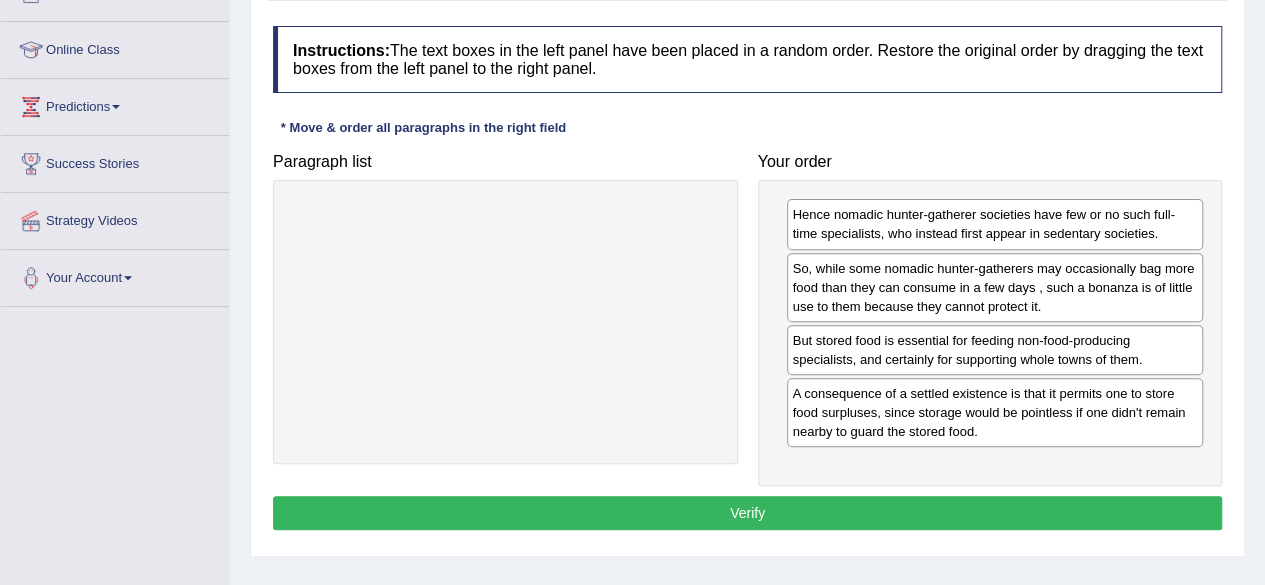 click on "Verify" at bounding box center [747, 513] 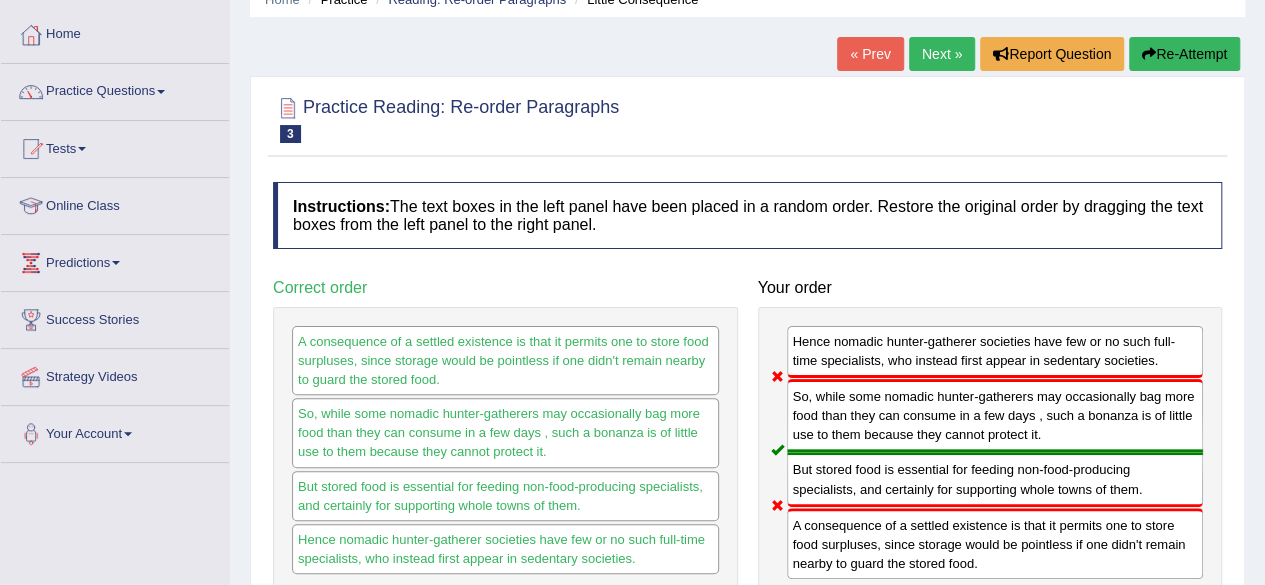 scroll, scrollTop: 71, scrollLeft: 0, axis: vertical 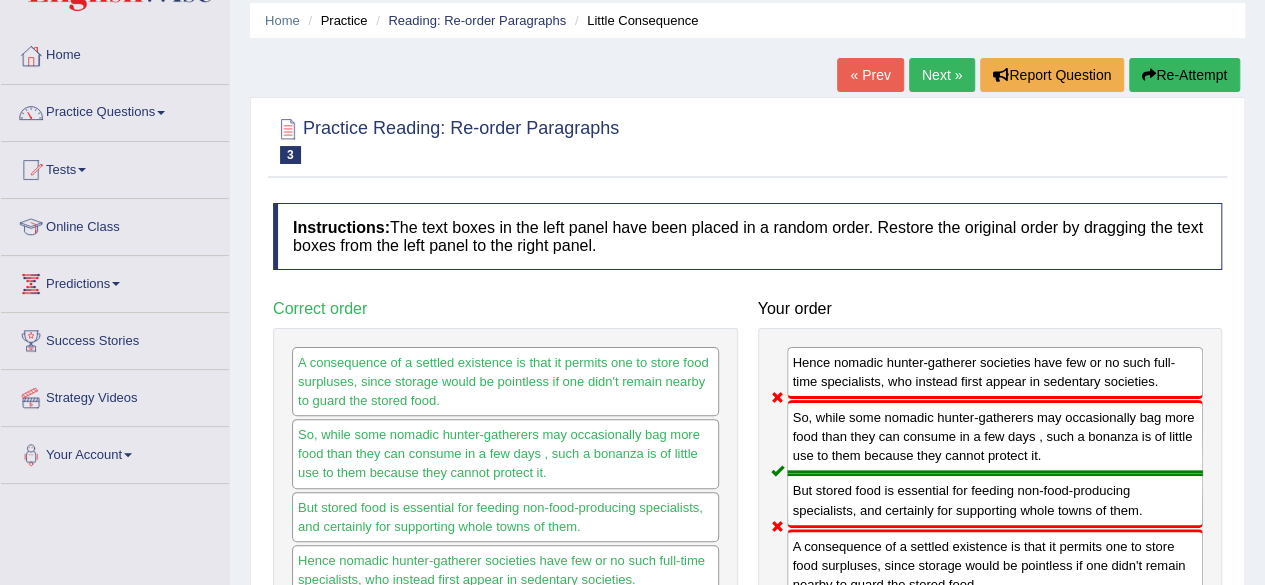 click on "Next »" at bounding box center (942, 75) 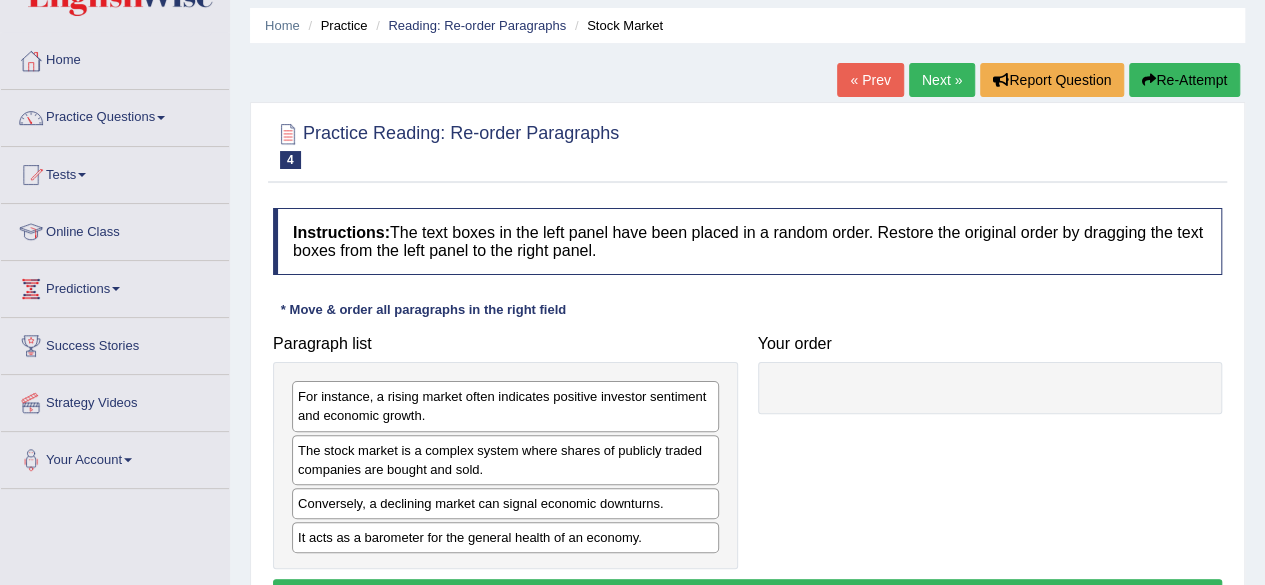 scroll, scrollTop: 149, scrollLeft: 0, axis: vertical 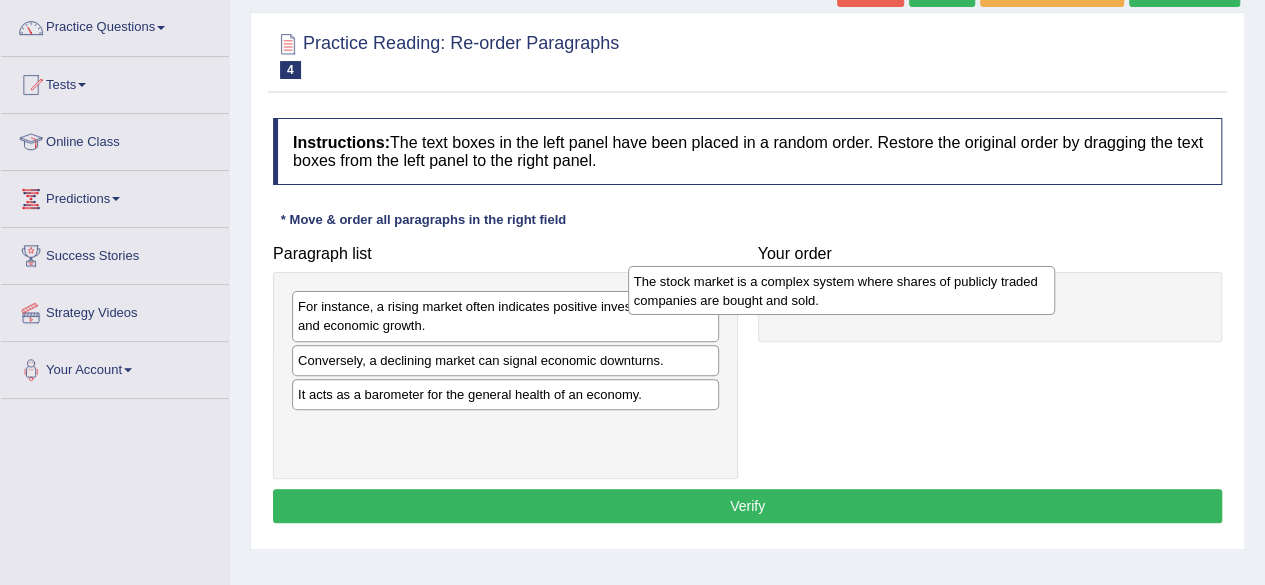 drag, startPoint x: 637, startPoint y: 375, endPoint x: 975, endPoint y: 297, distance: 346.88327 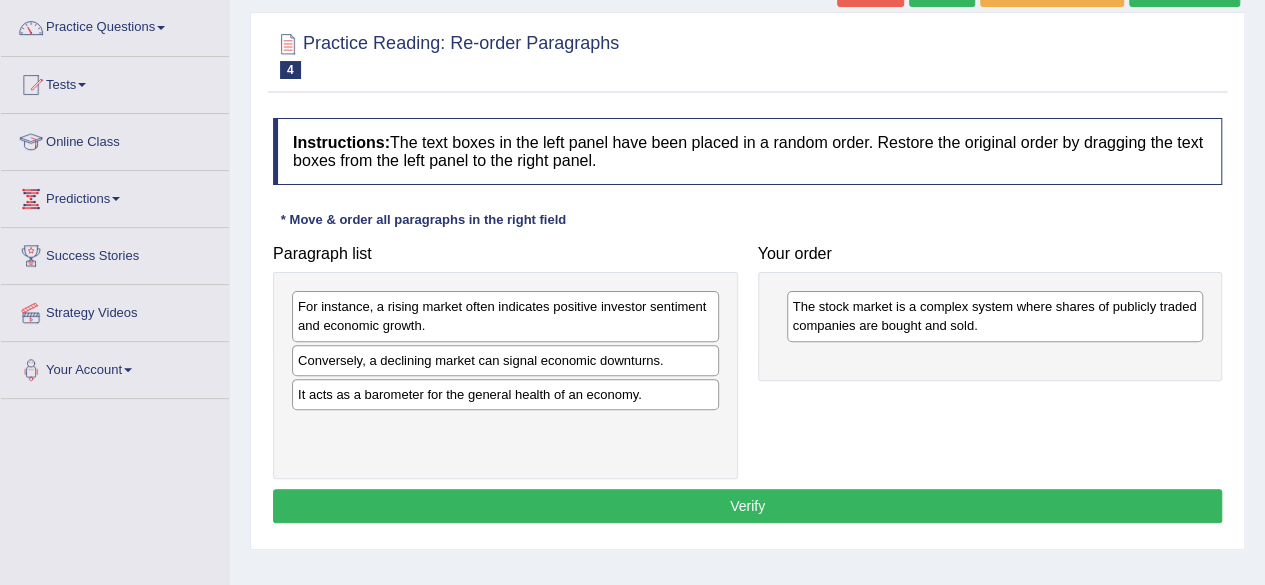 click on "For instance, a rising market often indicates positive investor sentiment and economic growth." at bounding box center (505, 316) 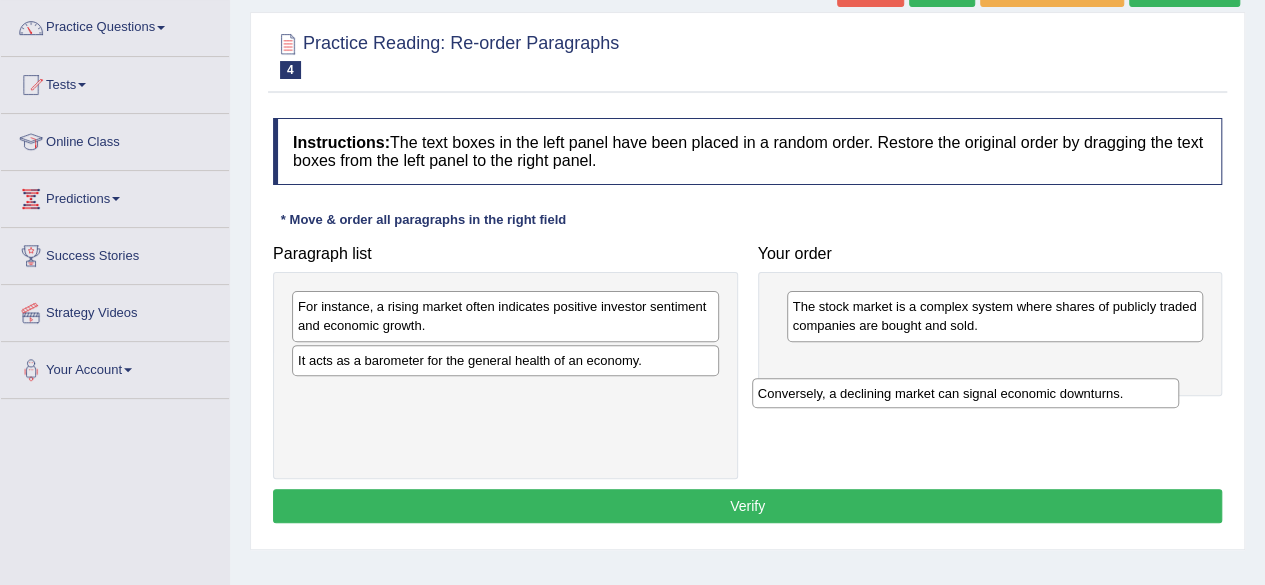 drag, startPoint x: 511, startPoint y: 352, endPoint x: 1079, endPoint y: 397, distance: 569.7798 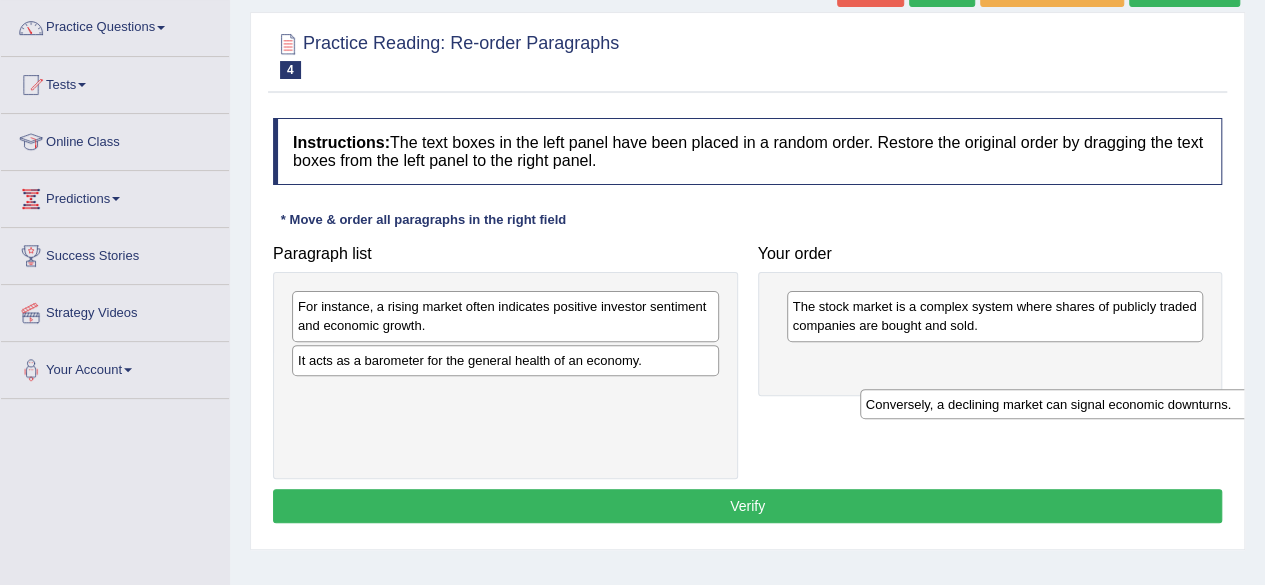 click on "Paragraph list
For instance, a rising market often indicates positive investor sentiment and economic growth. Conversely, a declining market can signal economic downturns. It acts as a barometer for the general health of an economy.
Correct order
The stock market is a complex system where shares of publicly traded companies are bought and sold. It acts as a barometer for the general health of an economy. For instance, a rising market often indicates positive investor sentiment and economic growth. Conversely, a declining market can signal economic downturns.
Your order
The stock market is a complex system where shares of publicly traded companies are bought and sold." at bounding box center [747, 357] 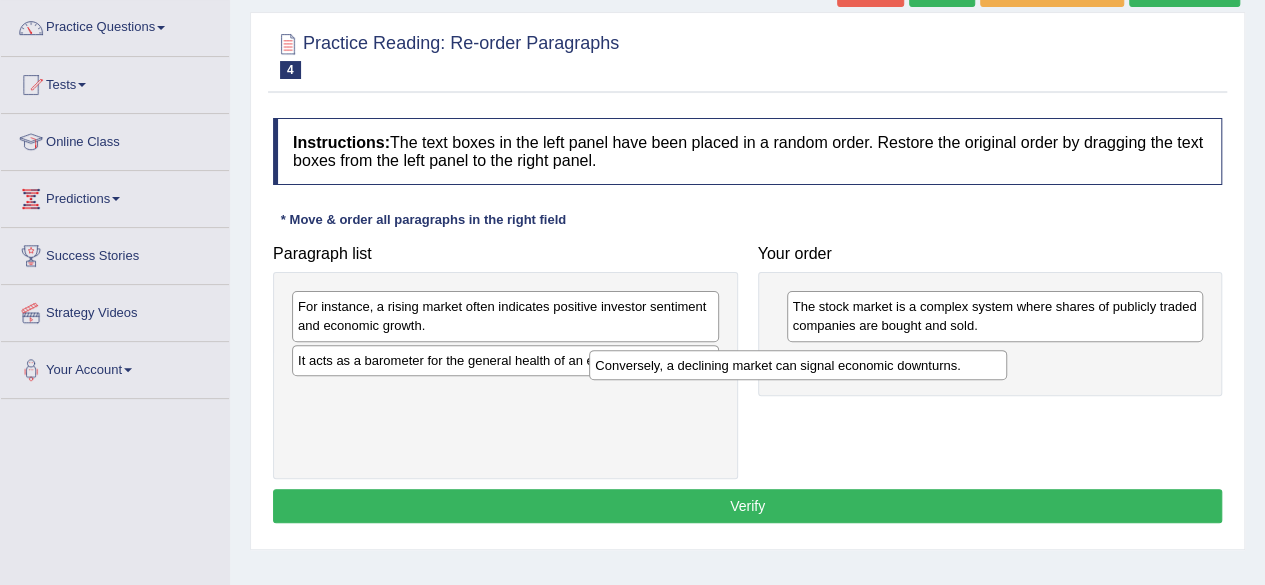 drag, startPoint x: 837, startPoint y: 360, endPoint x: 541, endPoint y: 381, distance: 296.744 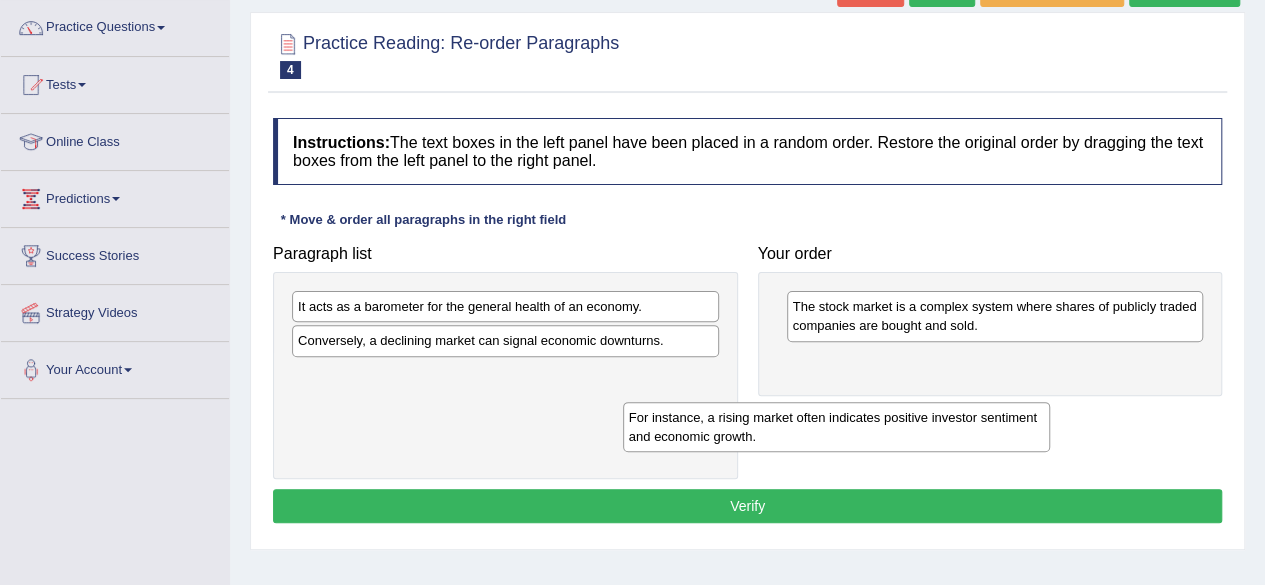 drag, startPoint x: 526, startPoint y: 305, endPoint x: 856, endPoint y: 357, distance: 334.07184 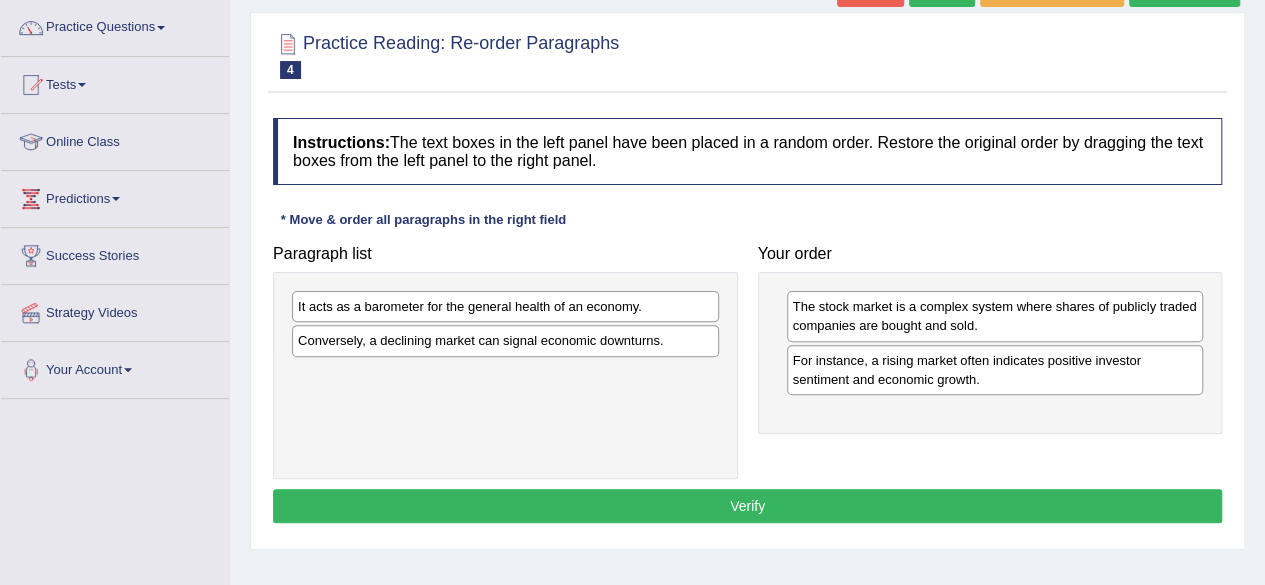 drag, startPoint x: 666, startPoint y: 339, endPoint x: 888, endPoint y: 421, distance: 236.6601 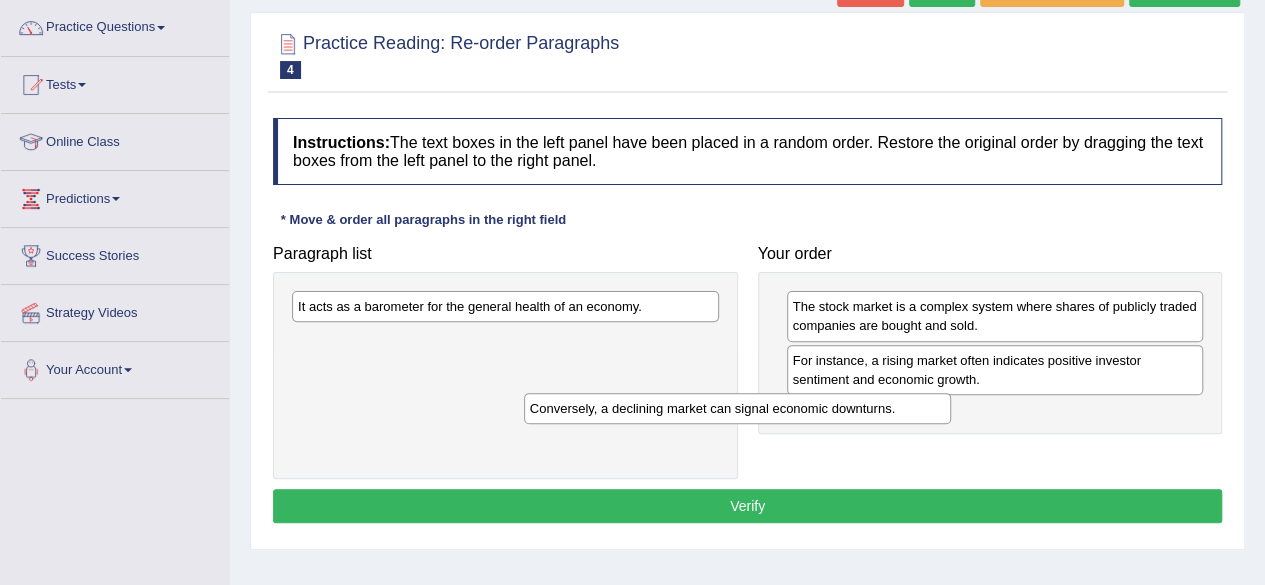 drag, startPoint x: 666, startPoint y: 337, endPoint x: 1137, endPoint y: 391, distance: 474.08545 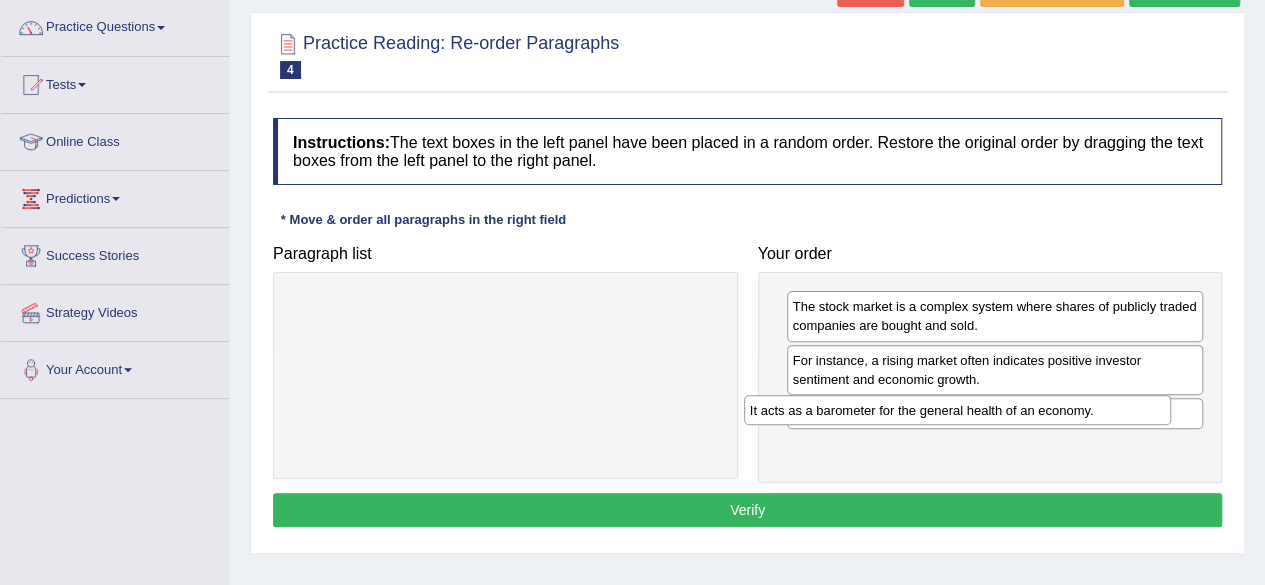 drag, startPoint x: 670, startPoint y: 311, endPoint x: 1121, endPoint y: 414, distance: 462.61215 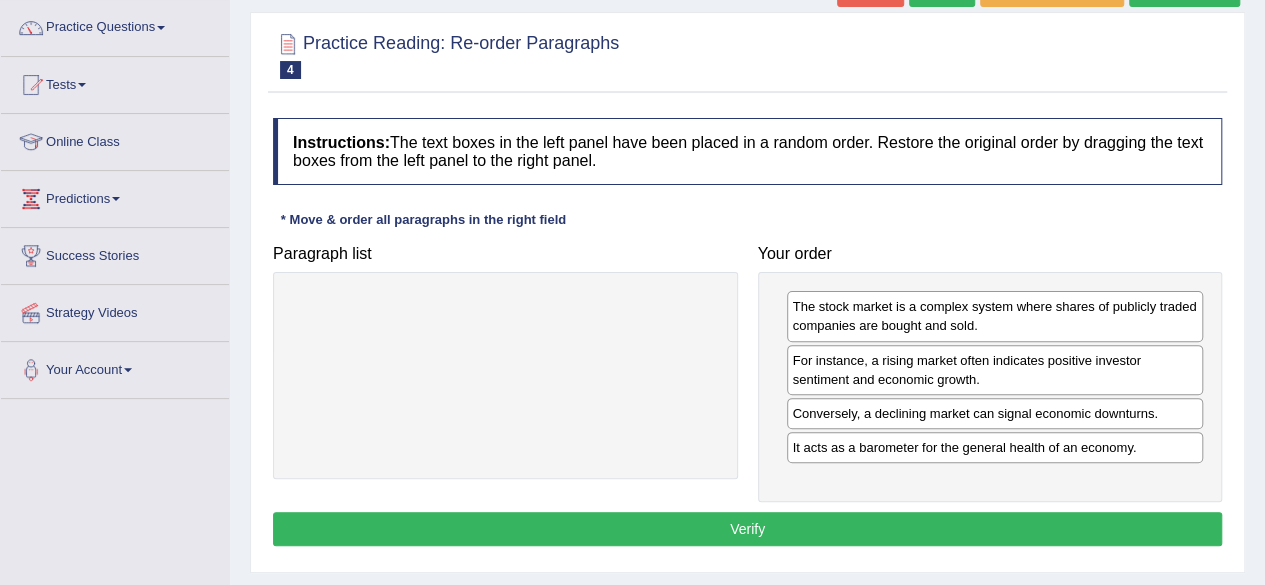 click on "Verify" at bounding box center [747, 529] 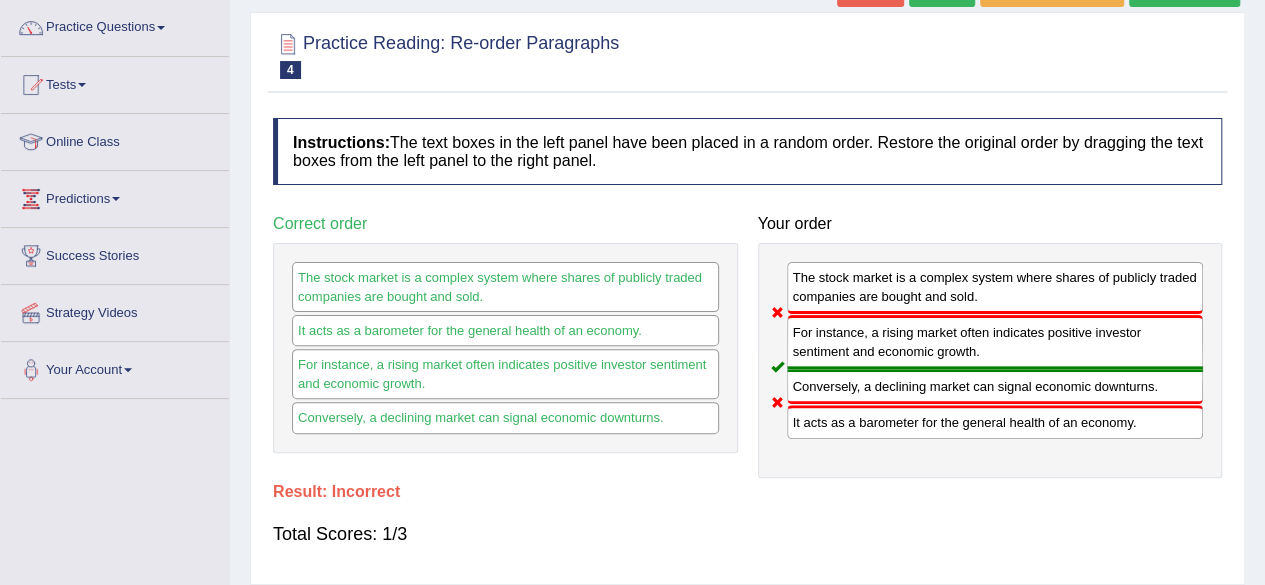 scroll, scrollTop: 0, scrollLeft: 0, axis: both 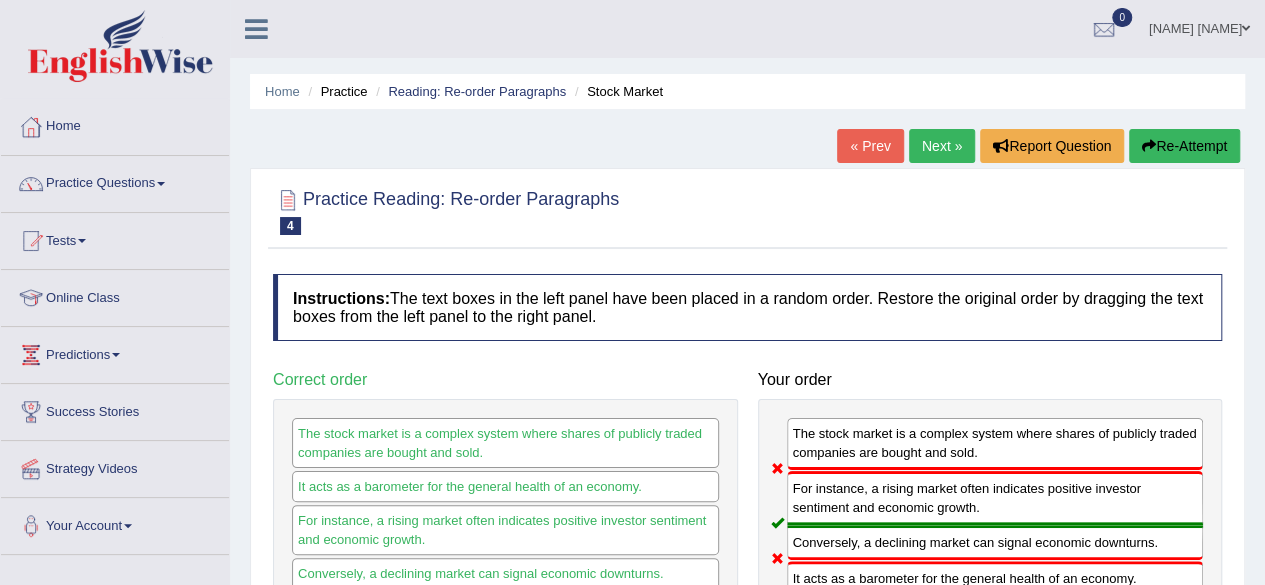 drag, startPoint x: 632, startPoint y: 192, endPoint x: 336, endPoint y: 199, distance: 296.08276 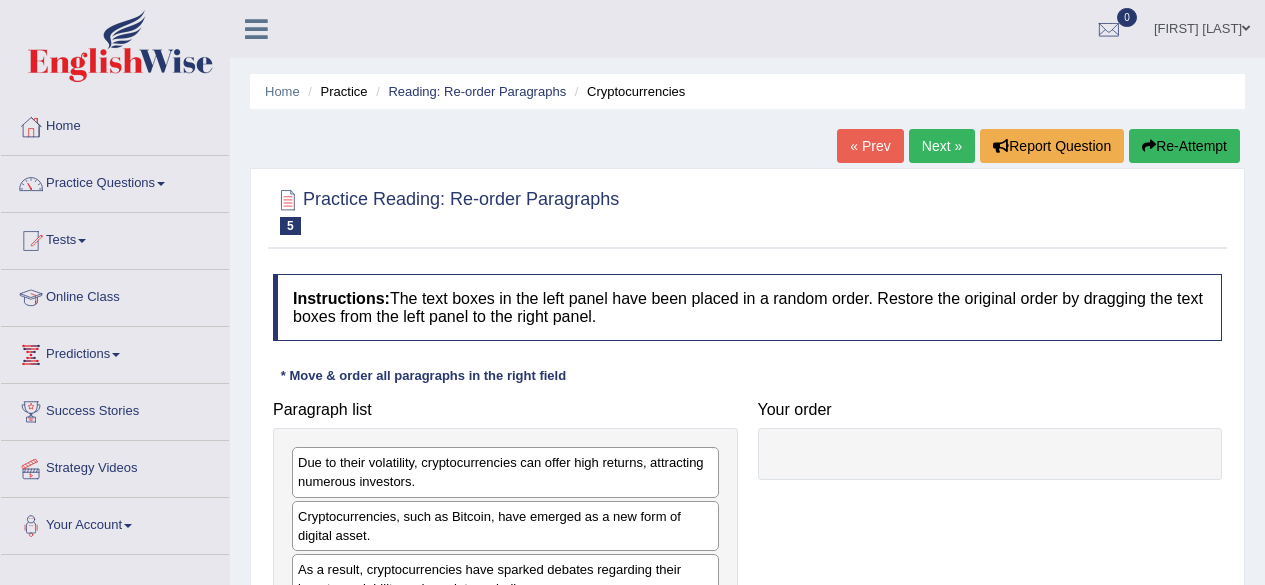 scroll, scrollTop: 208, scrollLeft: 0, axis: vertical 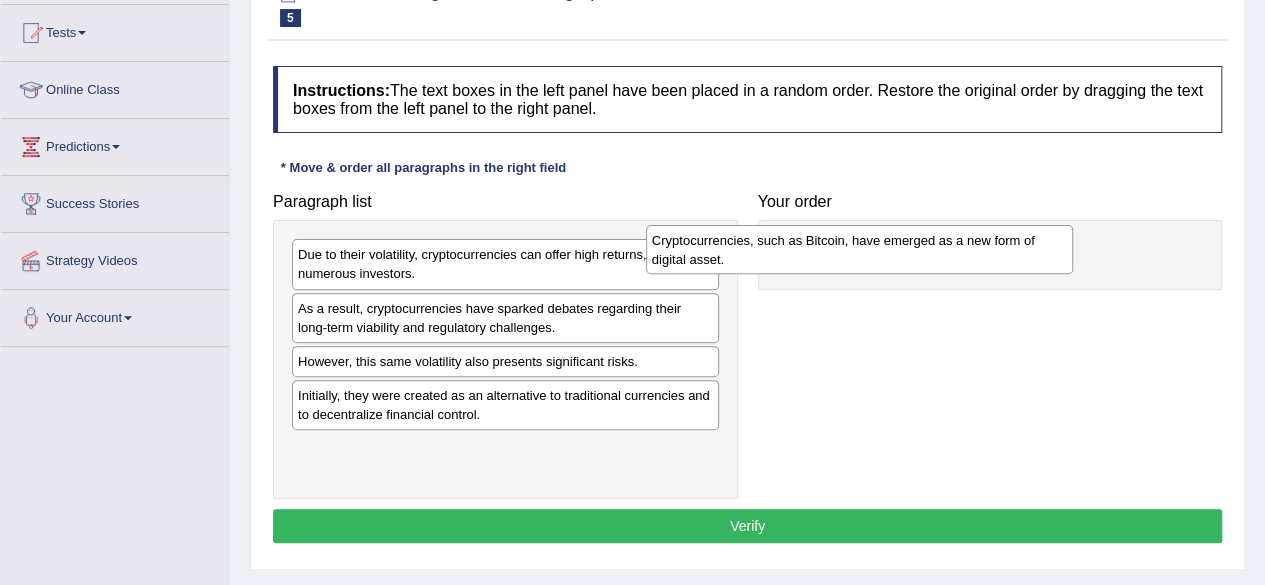 drag, startPoint x: 582, startPoint y: 328, endPoint x: 936, endPoint y: 261, distance: 360.2846 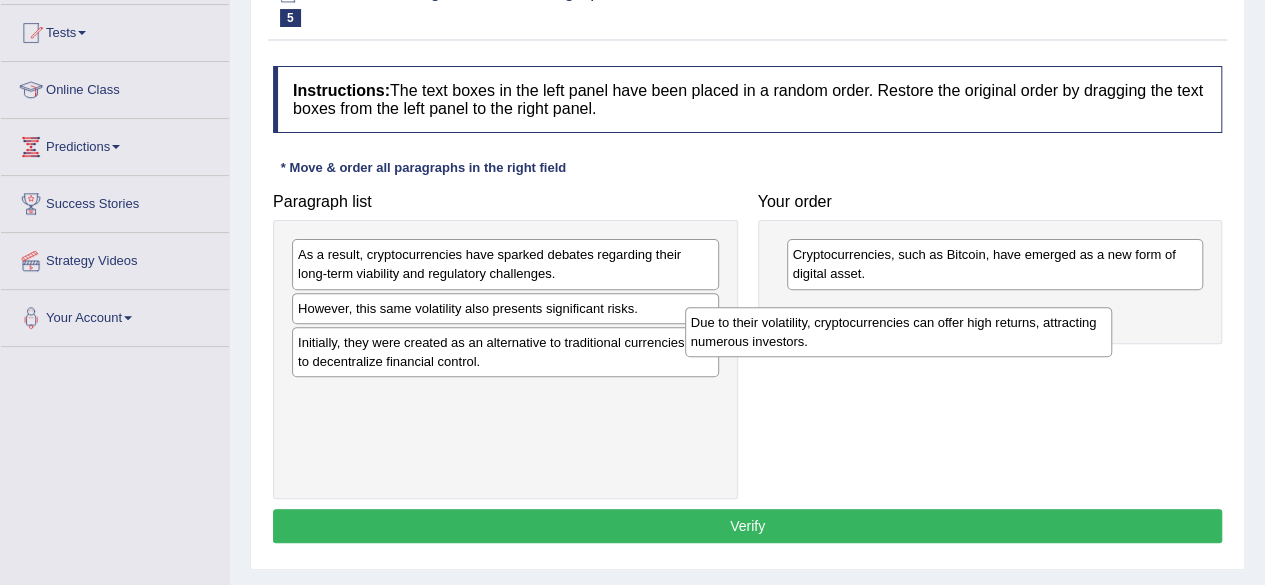drag, startPoint x: 578, startPoint y: 257, endPoint x: 971, endPoint y: 325, distance: 398.83957 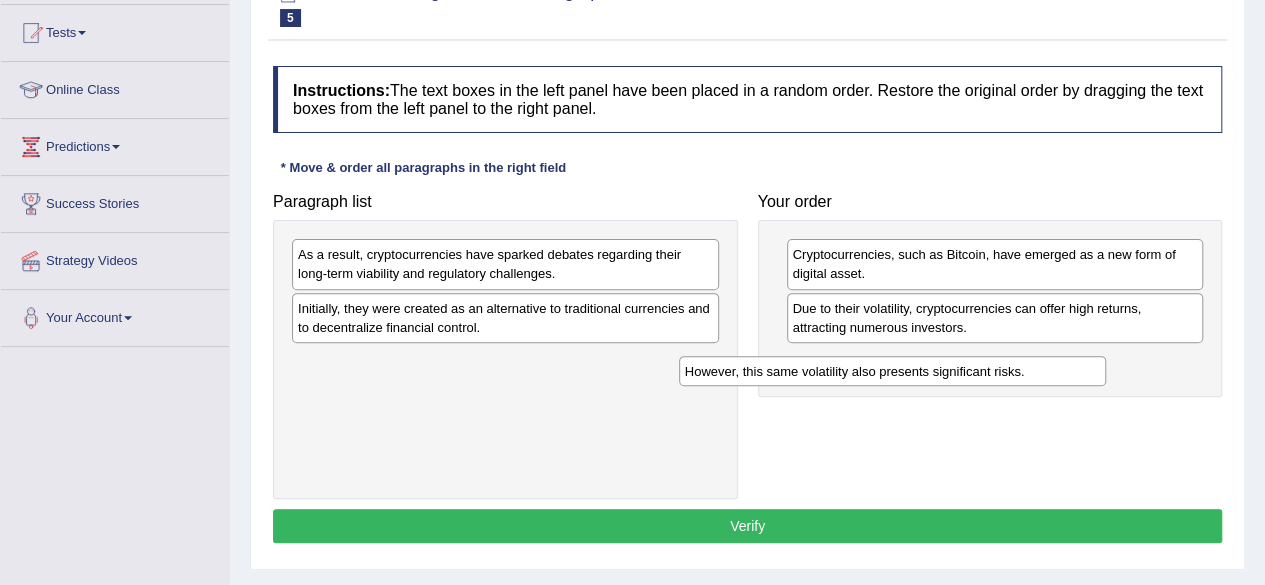 drag, startPoint x: 699, startPoint y: 308, endPoint x: 1086, endPoint y: 372, distance: 392.2563 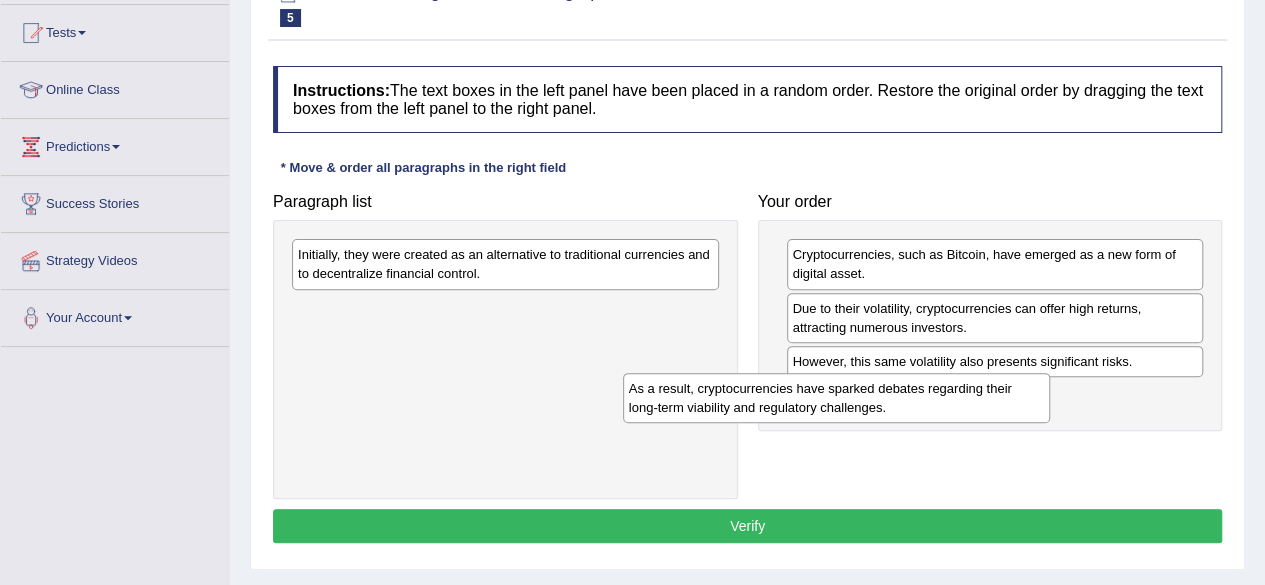 drag, startPoint x: 617, startPoint y: 253, endPoint x: 948, endPoint y: 384, distance: 355.98035 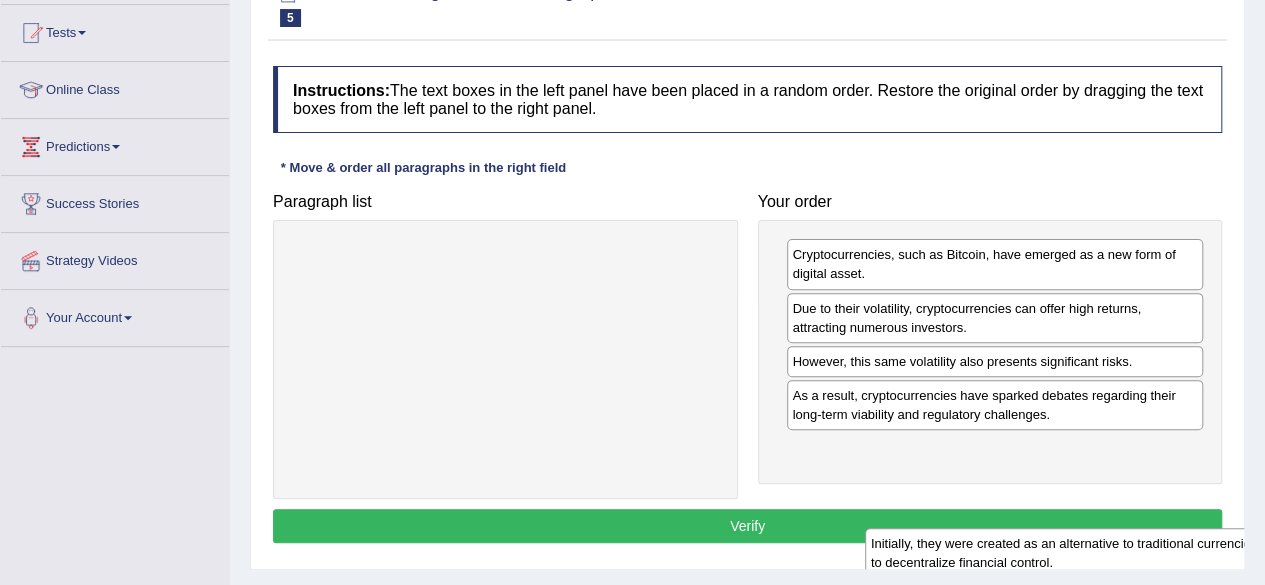 drag, startPoint x: 673, startPoint y: 269, endPoint x: 1246, endPoint y: 558, distance: 641.75543 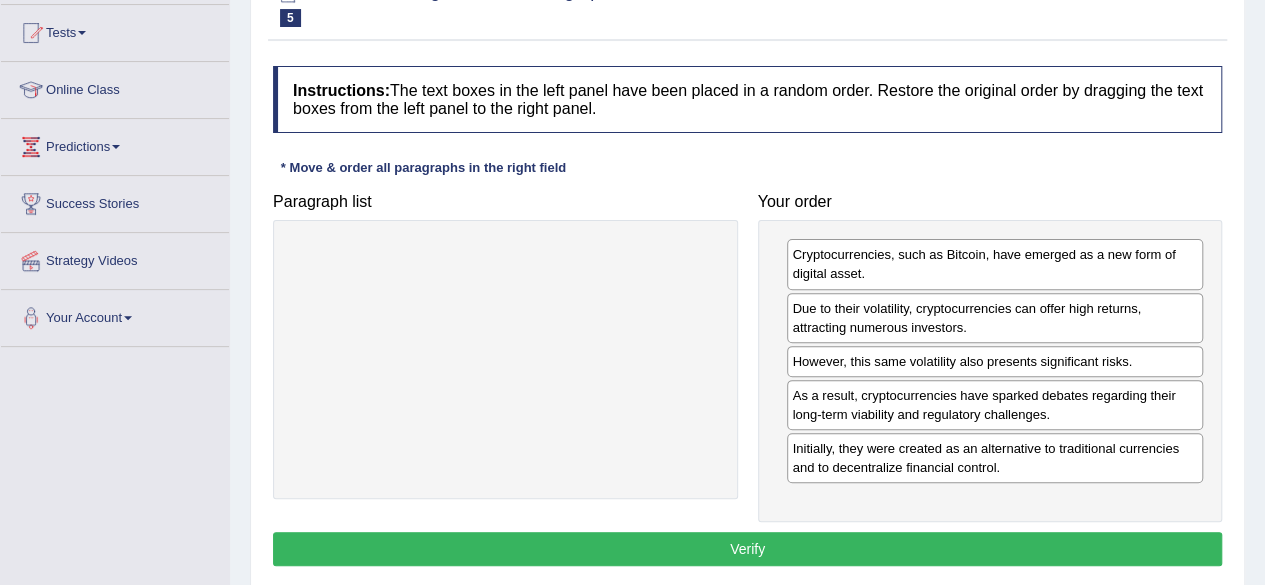 click on "Verify" at bounding box center (747, 549) 